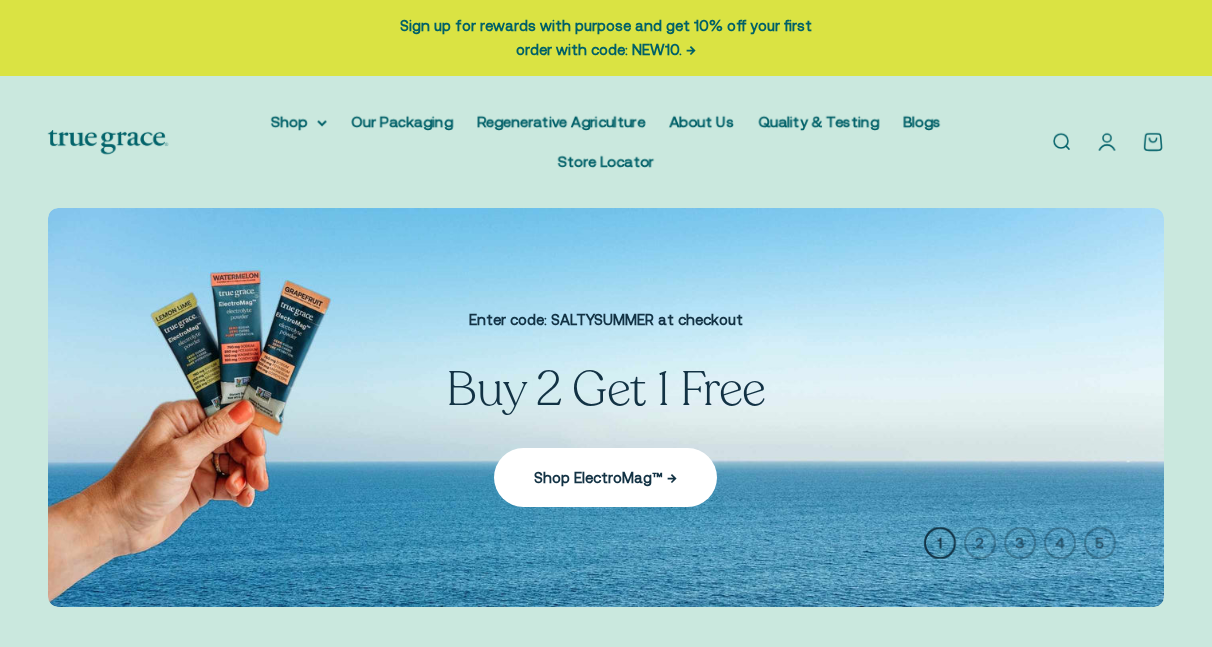 scroll, scrollTop: 0, scrollLeft: 0, axis: both 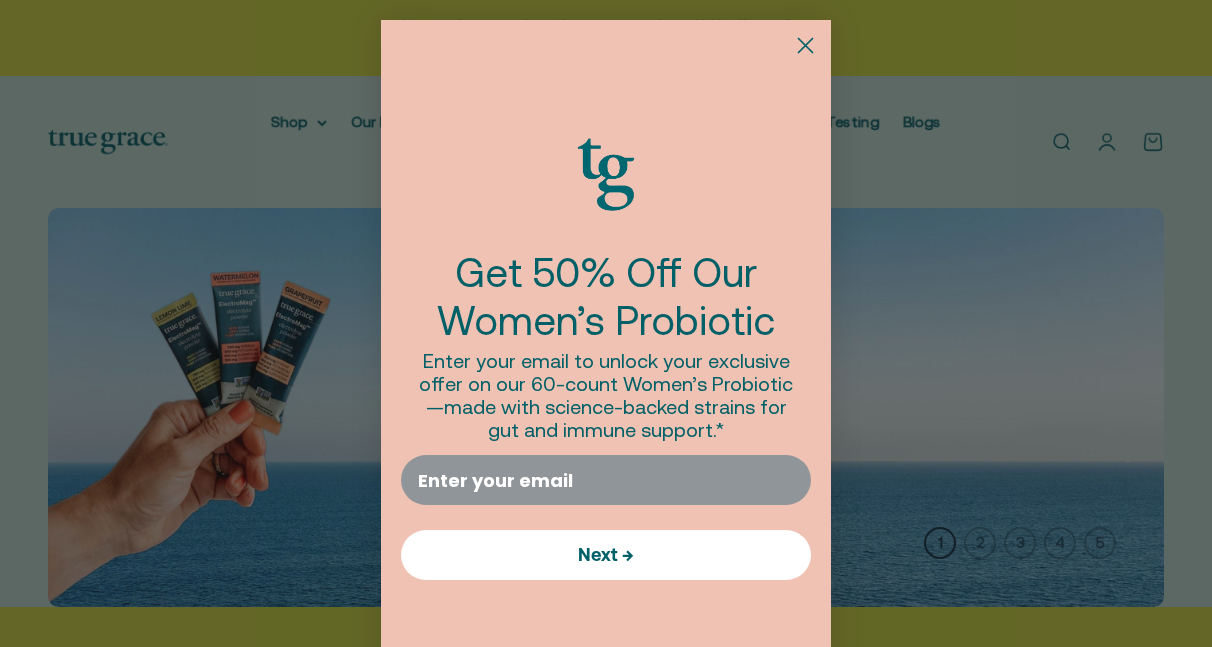drag, startPoint x: 817, startPoint y: 47, endPoint x: 806, endPoint y: 48, distance: 11.045361 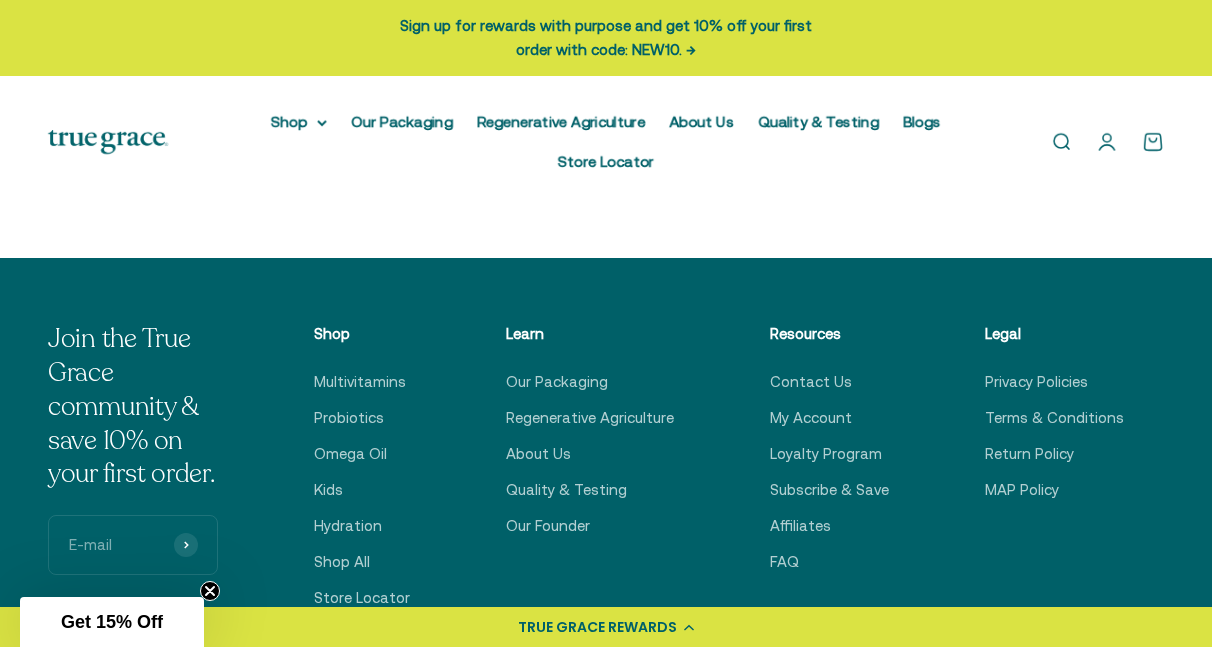 scroll, scrollTop: 7981, scrollLeft: 0, axis: vertical 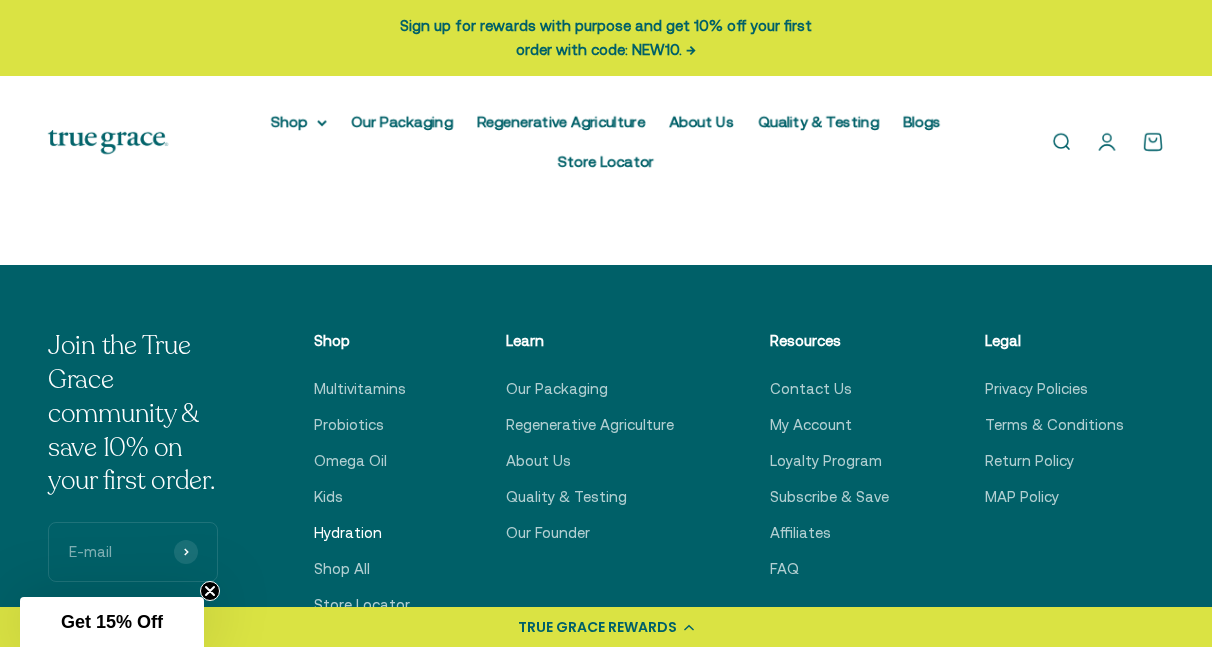 click on "Hydration" at bounding box center (348, 533) 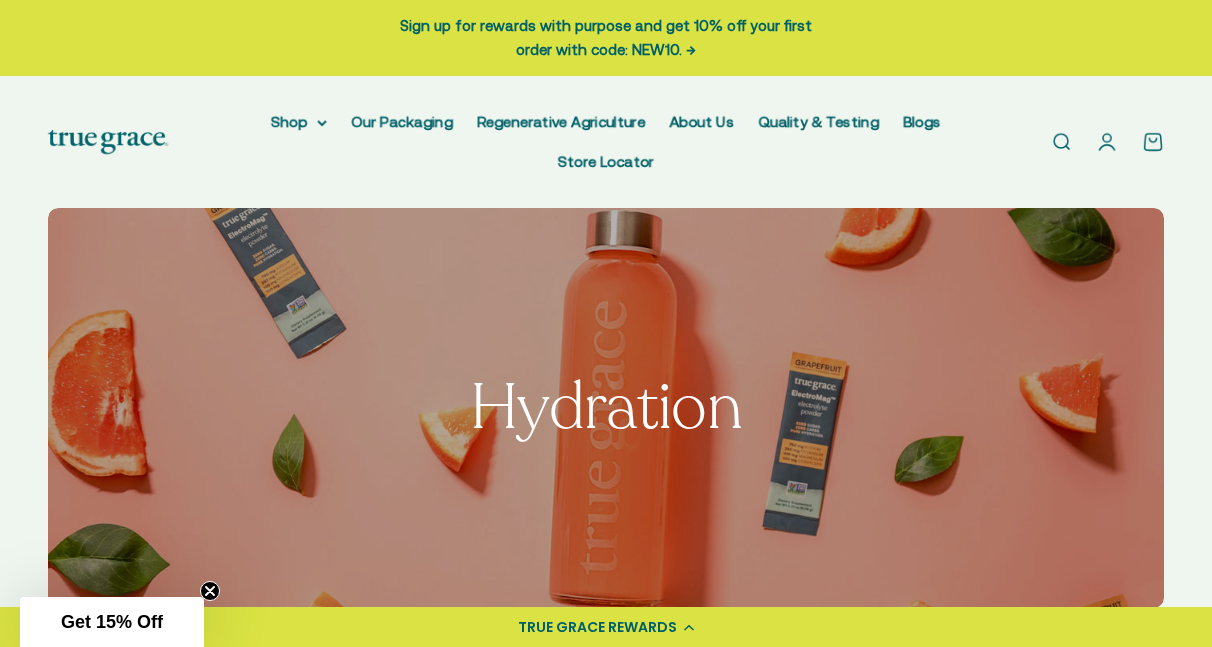 scroll, scrollTop: 0, scrollLeft: 0, axis: both 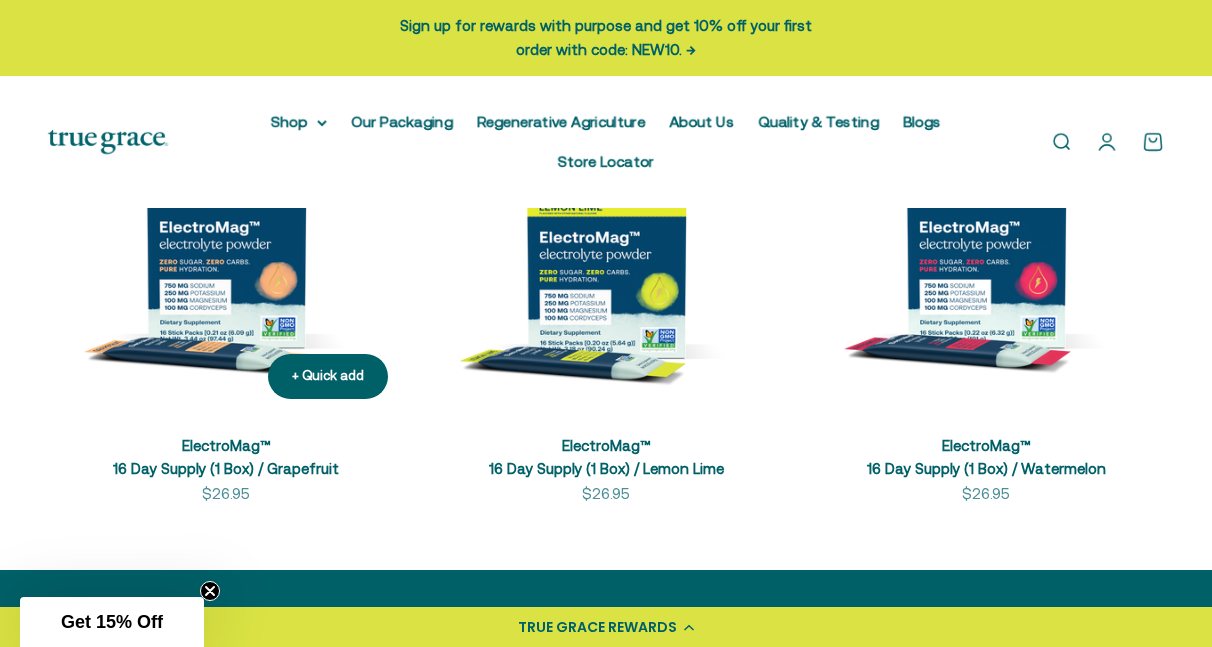 click at bounding box center [226, 237] 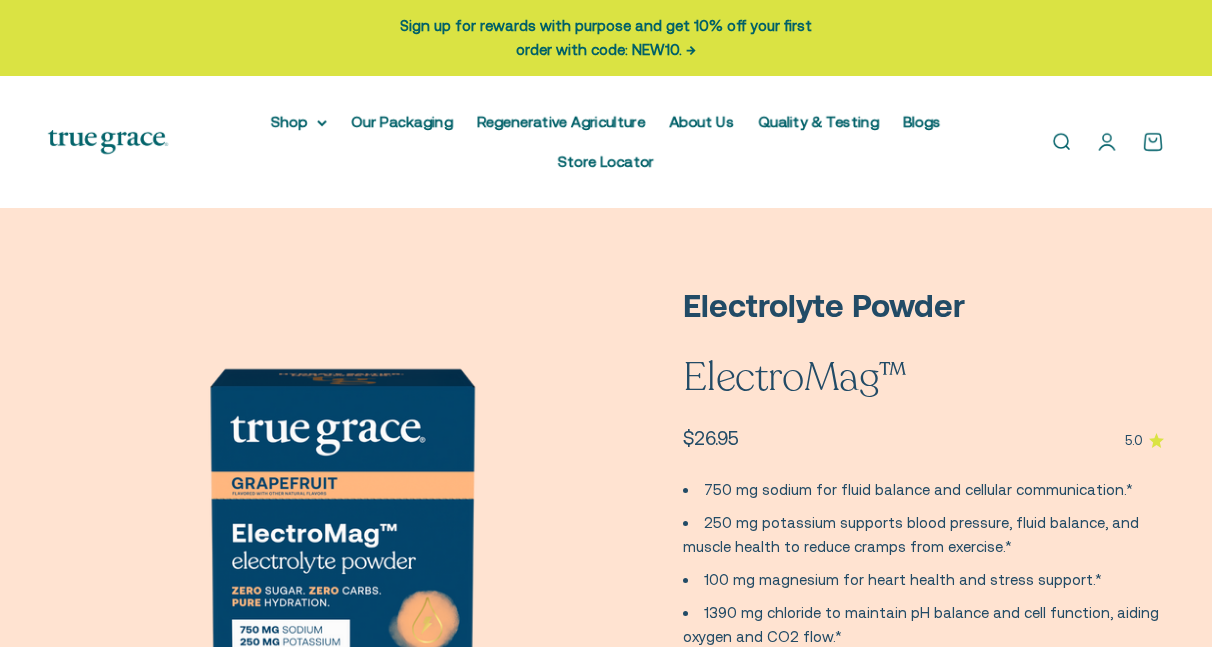 scroll, scrollTop: 0, scrollLeft: 0, axis: both 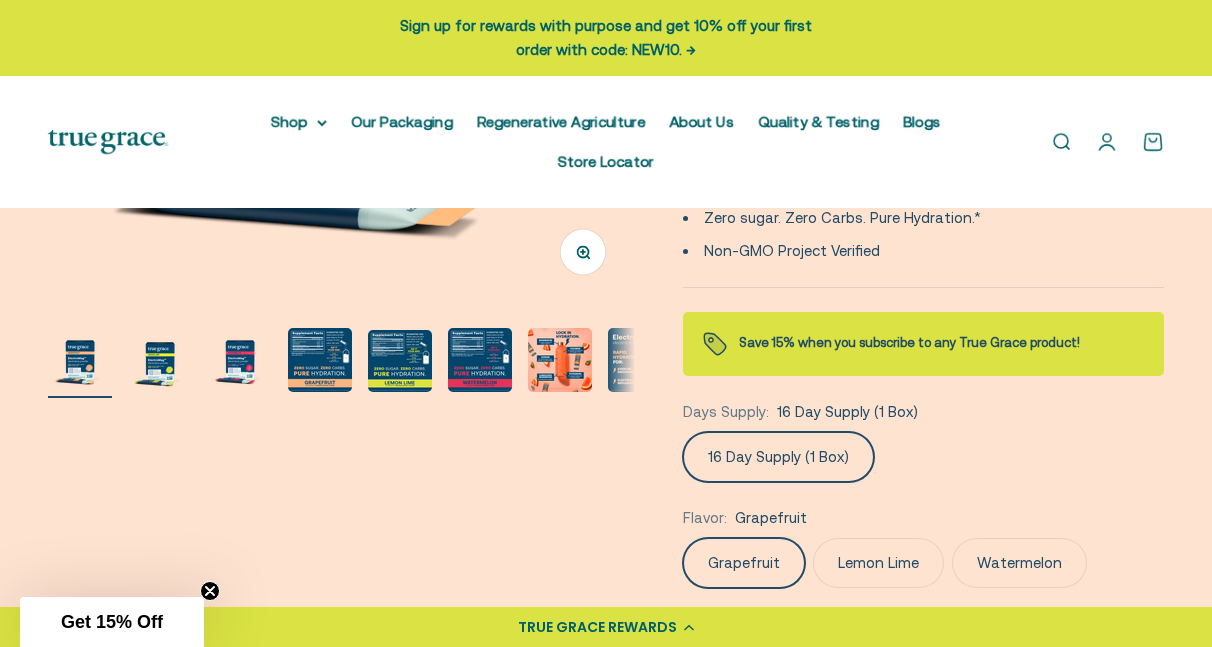 click at bounding box center [560, 360] 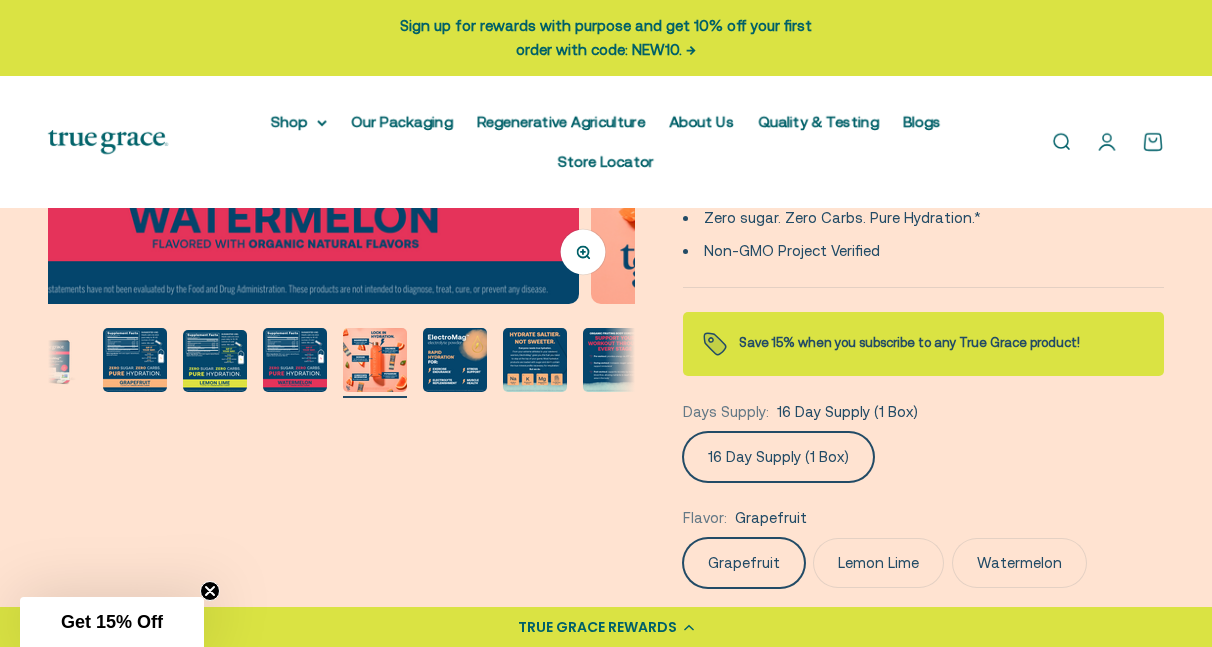 scroll, scrollTop: 0, scrollLeft: 3596, axis: horizontal 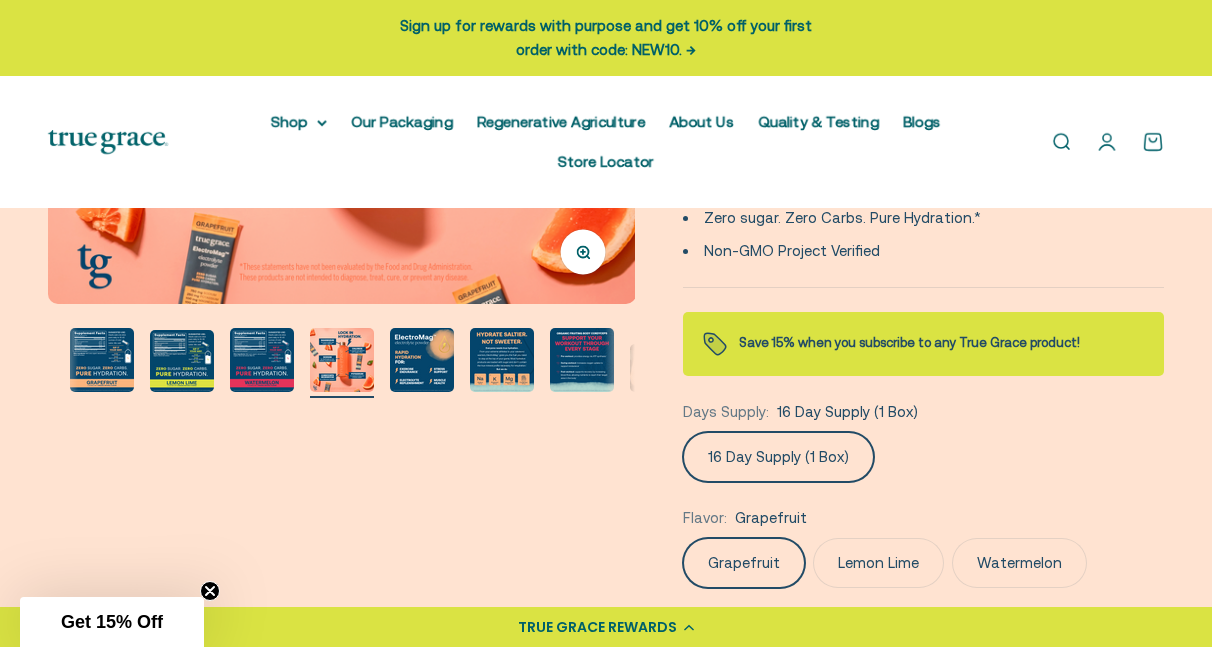 click at bounding box center (502, 360) 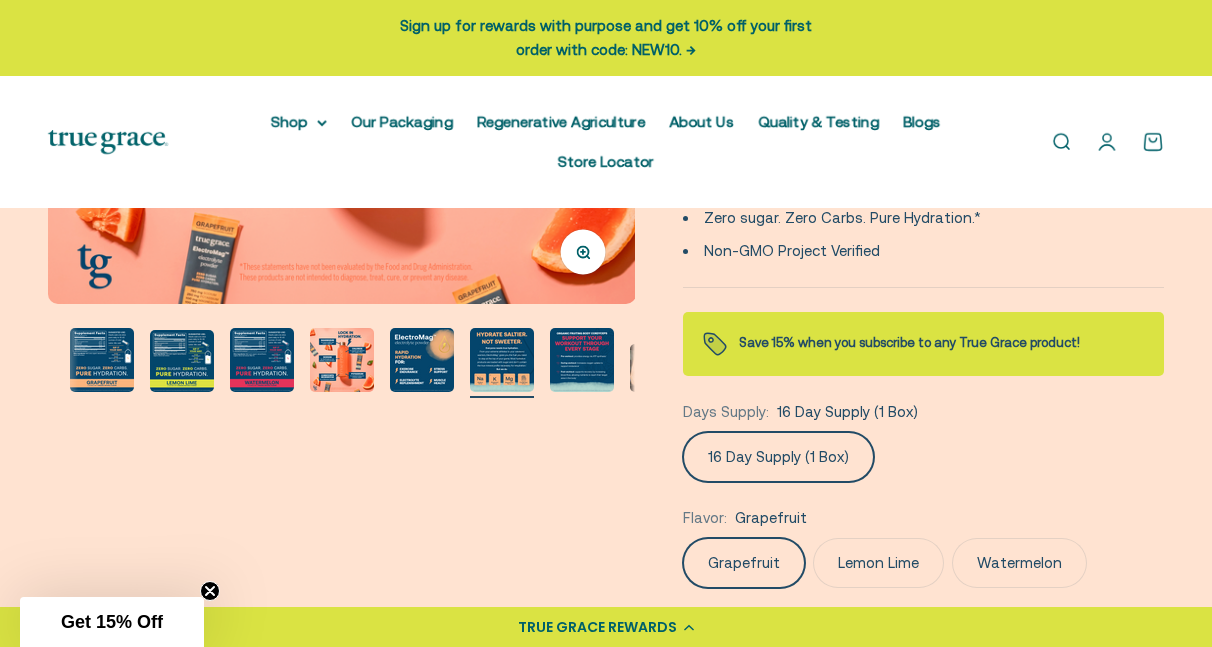 scroll, scrollTop: 0, scrollLeft: 4795, axis: horizontal 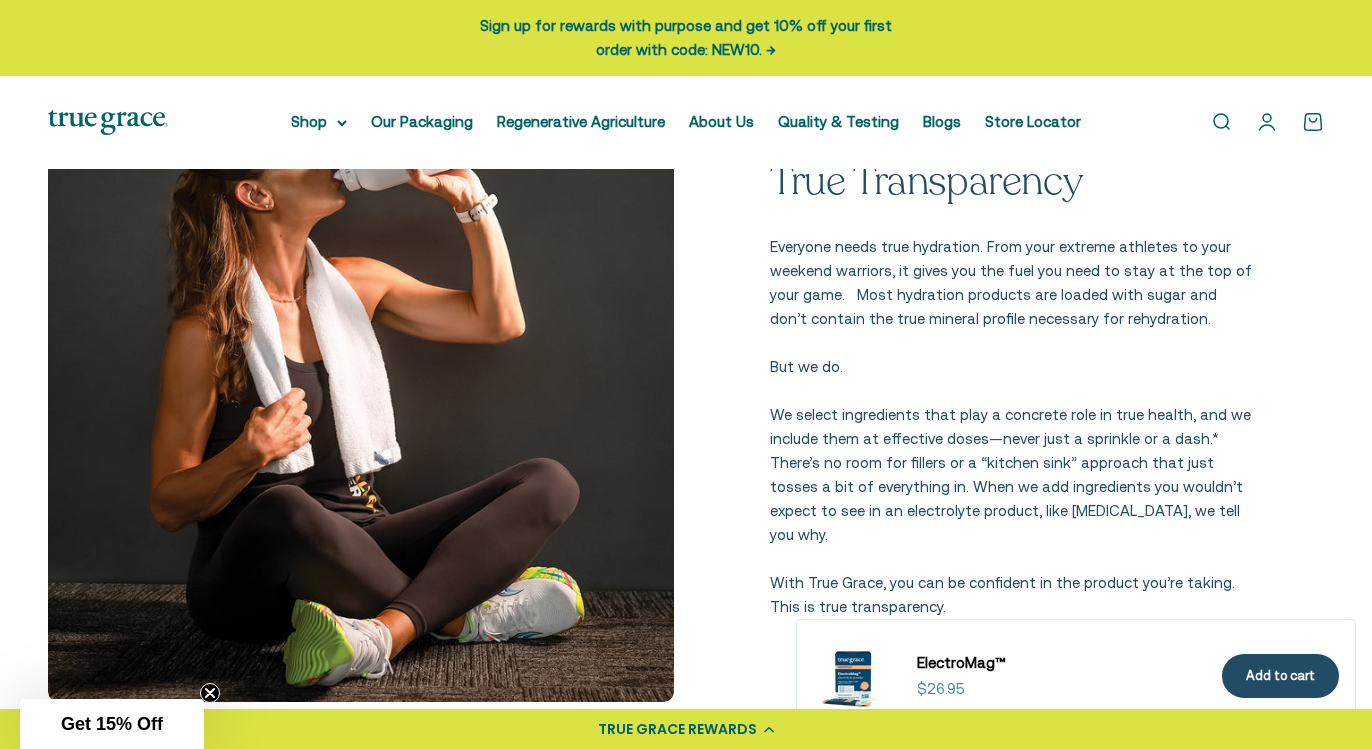 drag, startPoint x: 770, startPoint y: 252, endPoint x: 1247, endPoint y: 312, distance: 480.7588 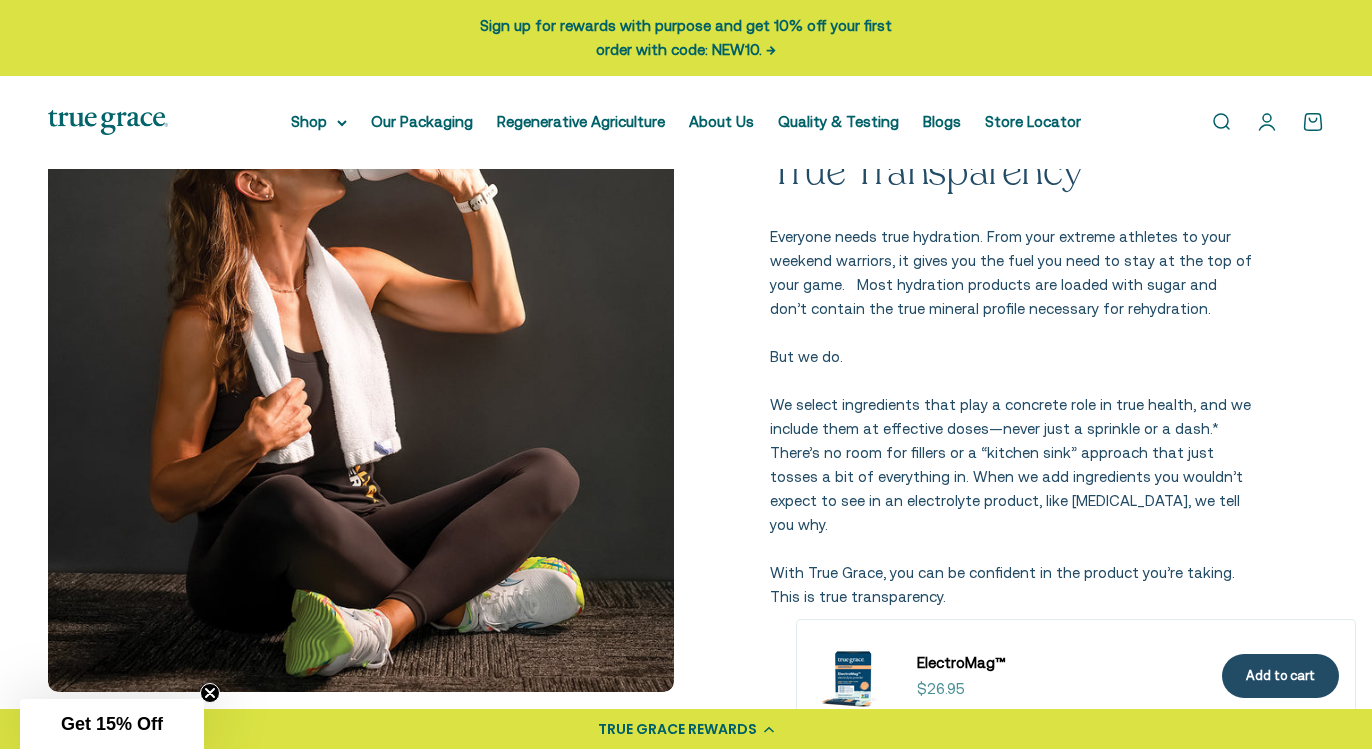 scroll, scrollTop: 2890, scrollLeft: 0, axis: vertical 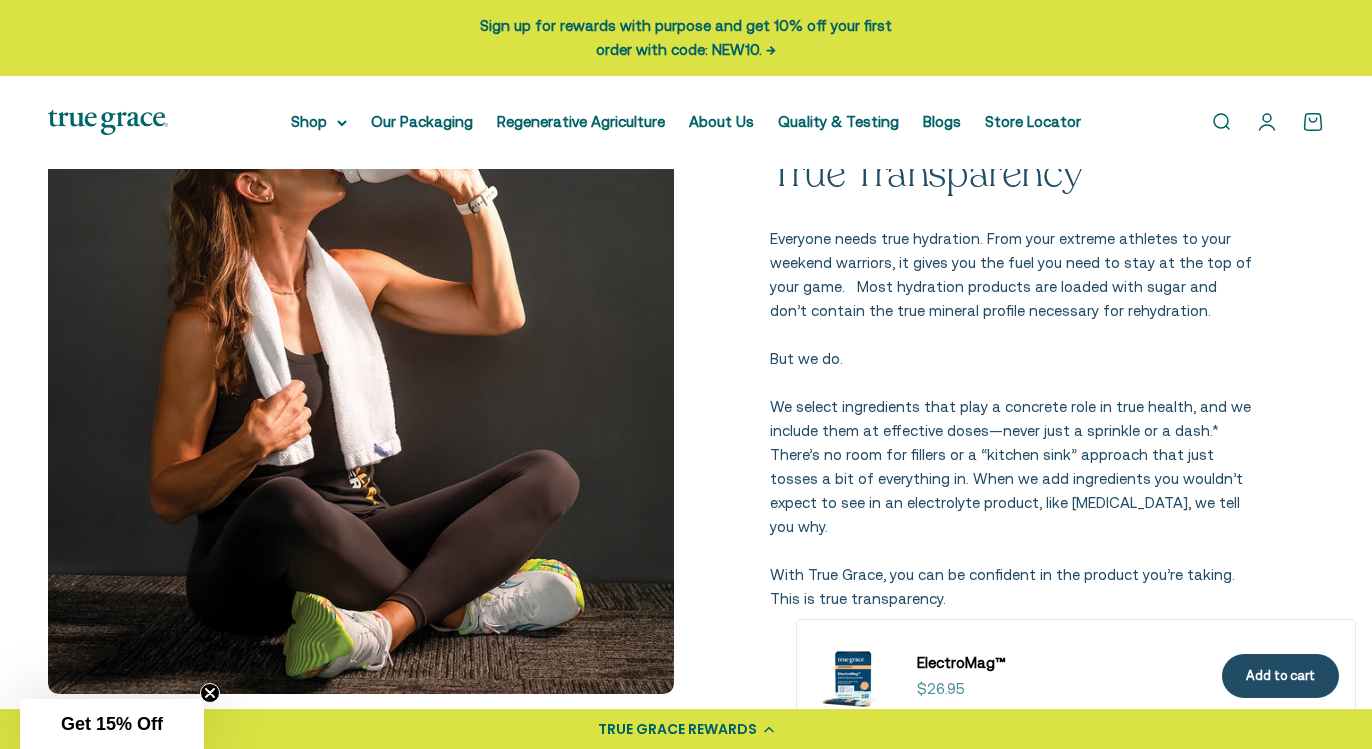 click on "But we do." at bounding box center (1011, 359) 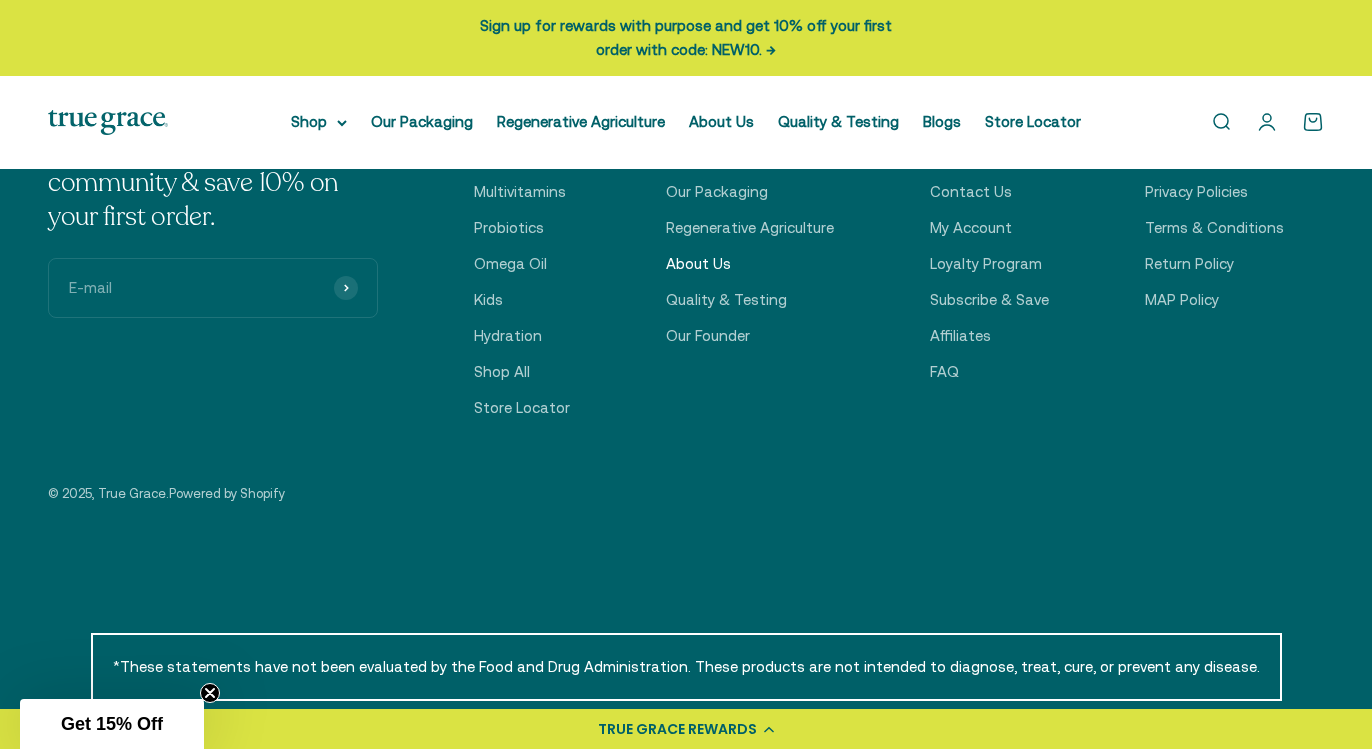 scroll, scrollTop: 6325, scrollLeft: 0, axis: vertical 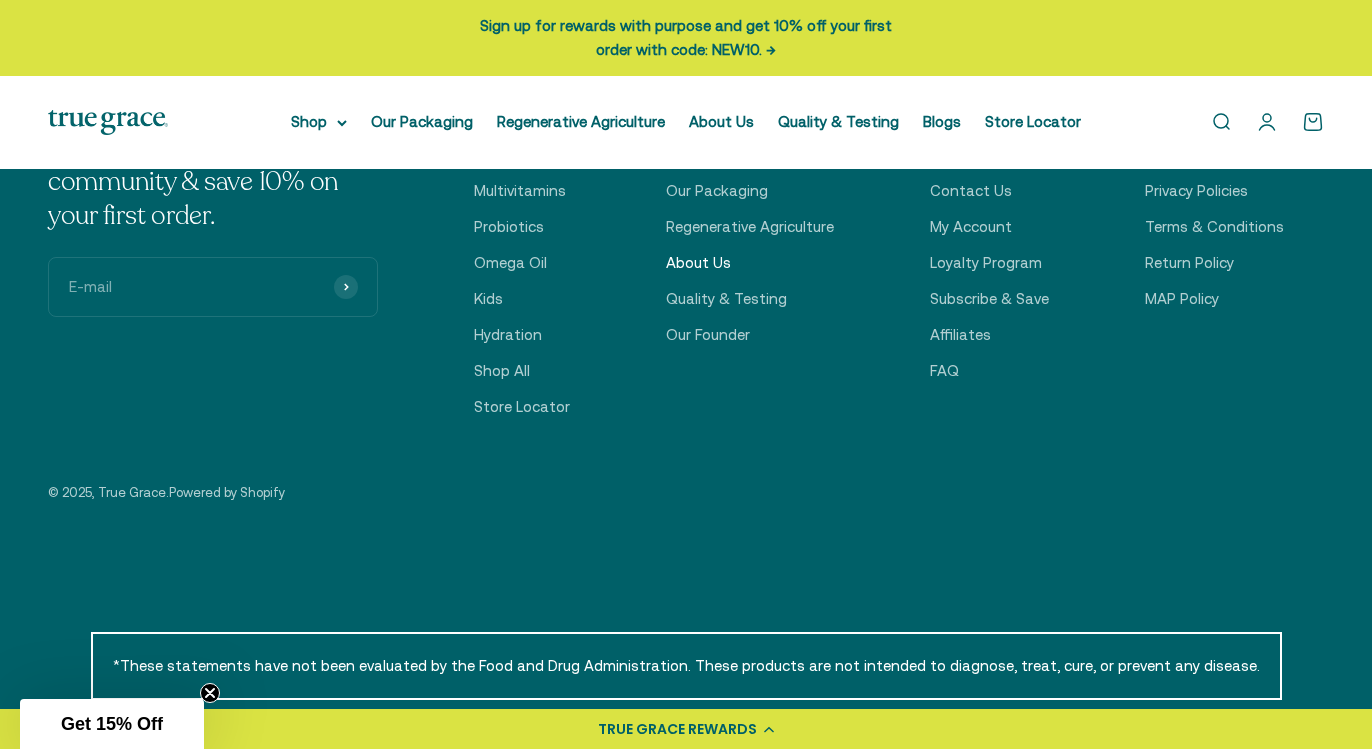 click on "About Us" at bounding box center (698, 263) 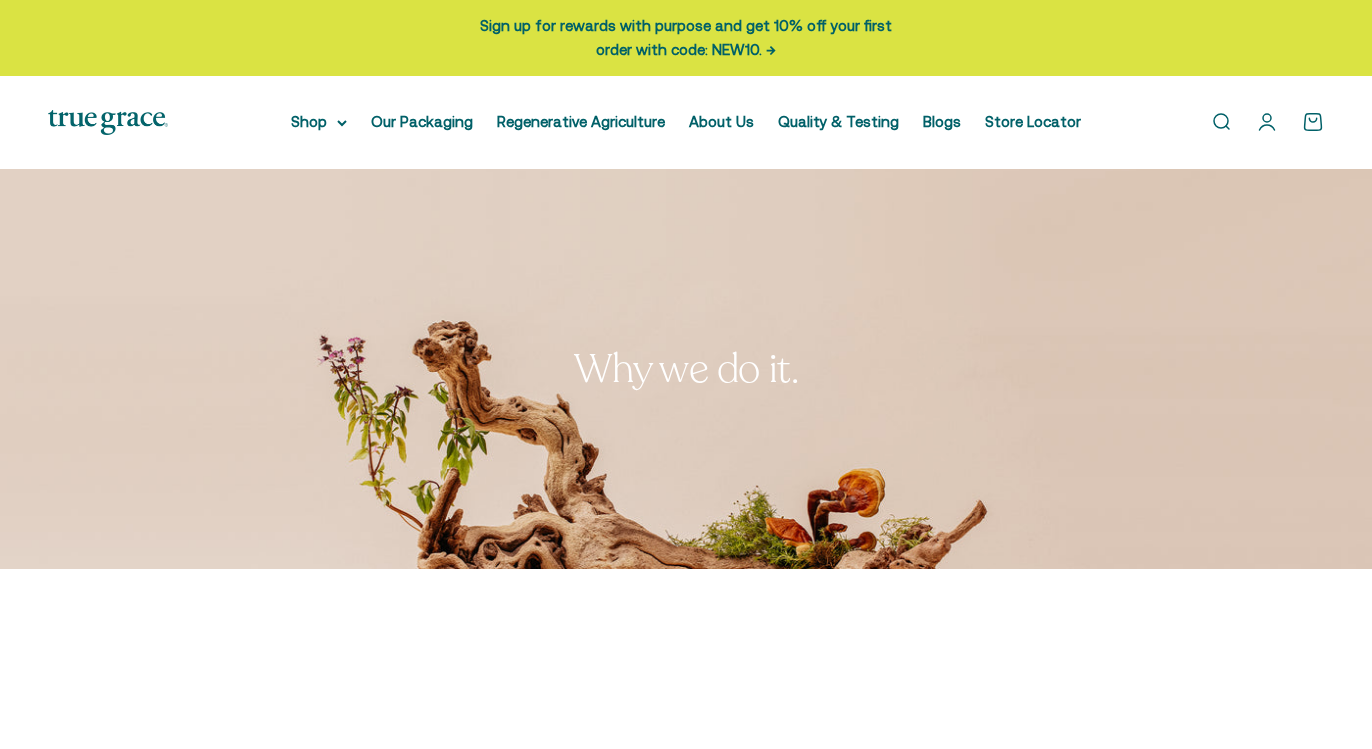 scroll, scrollTop: 0, scrollLeft: 0, axis: both 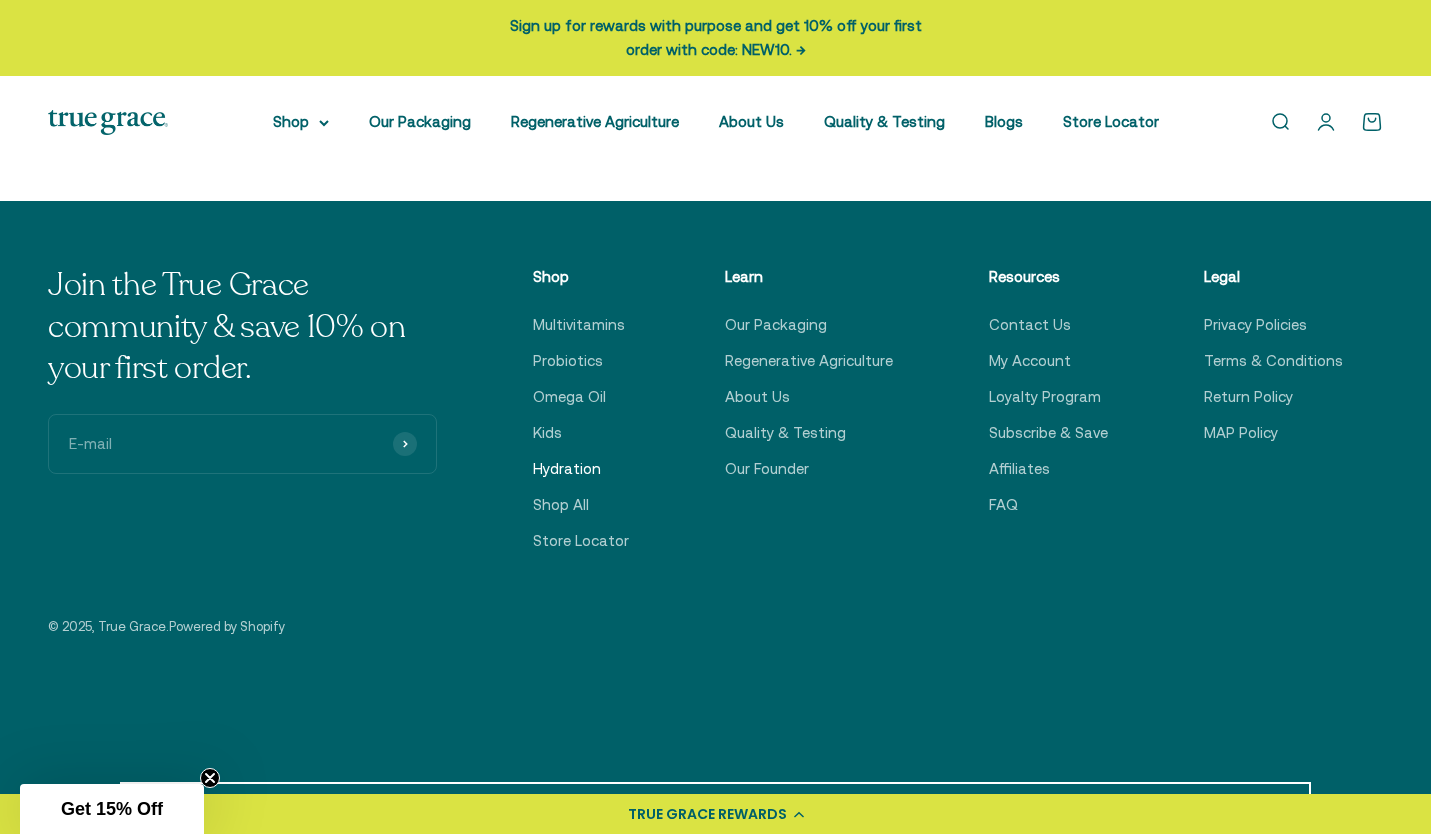 click on "Hydration" at bounding box center (567, 469) 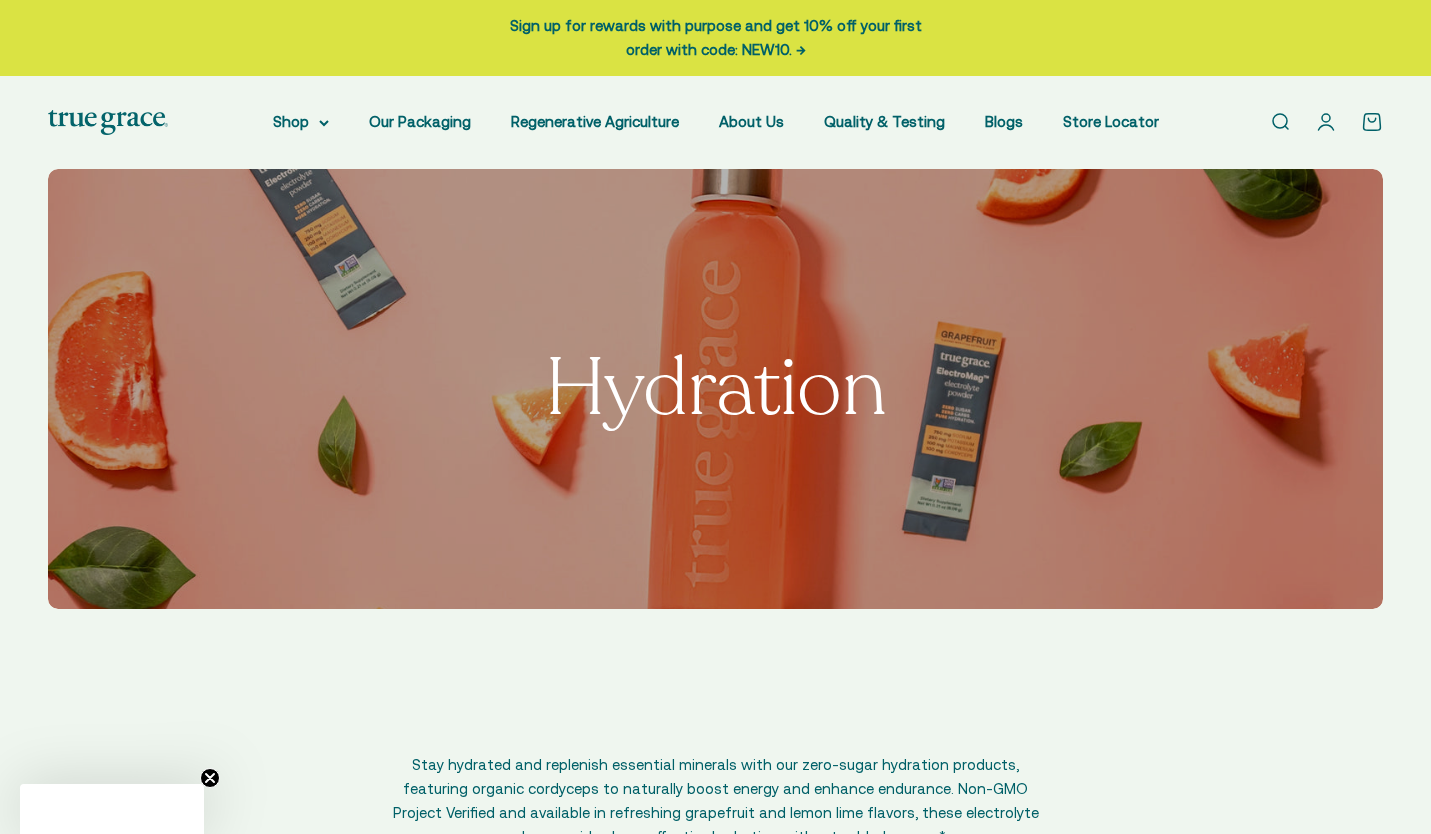 scroll, scrollTop: 0, scrollLeft: 0, axis: both 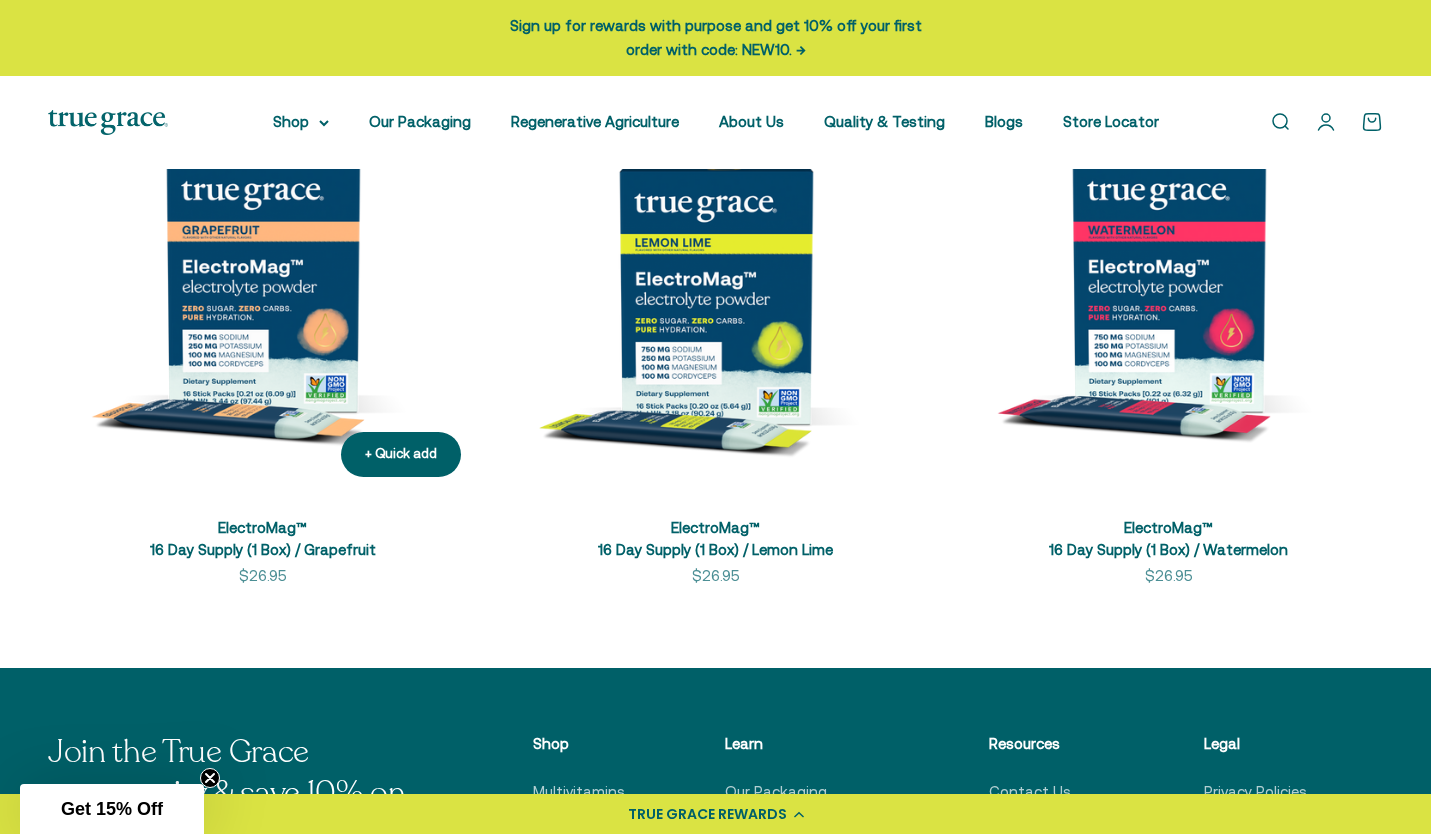 click at bounding box center [262, 278] 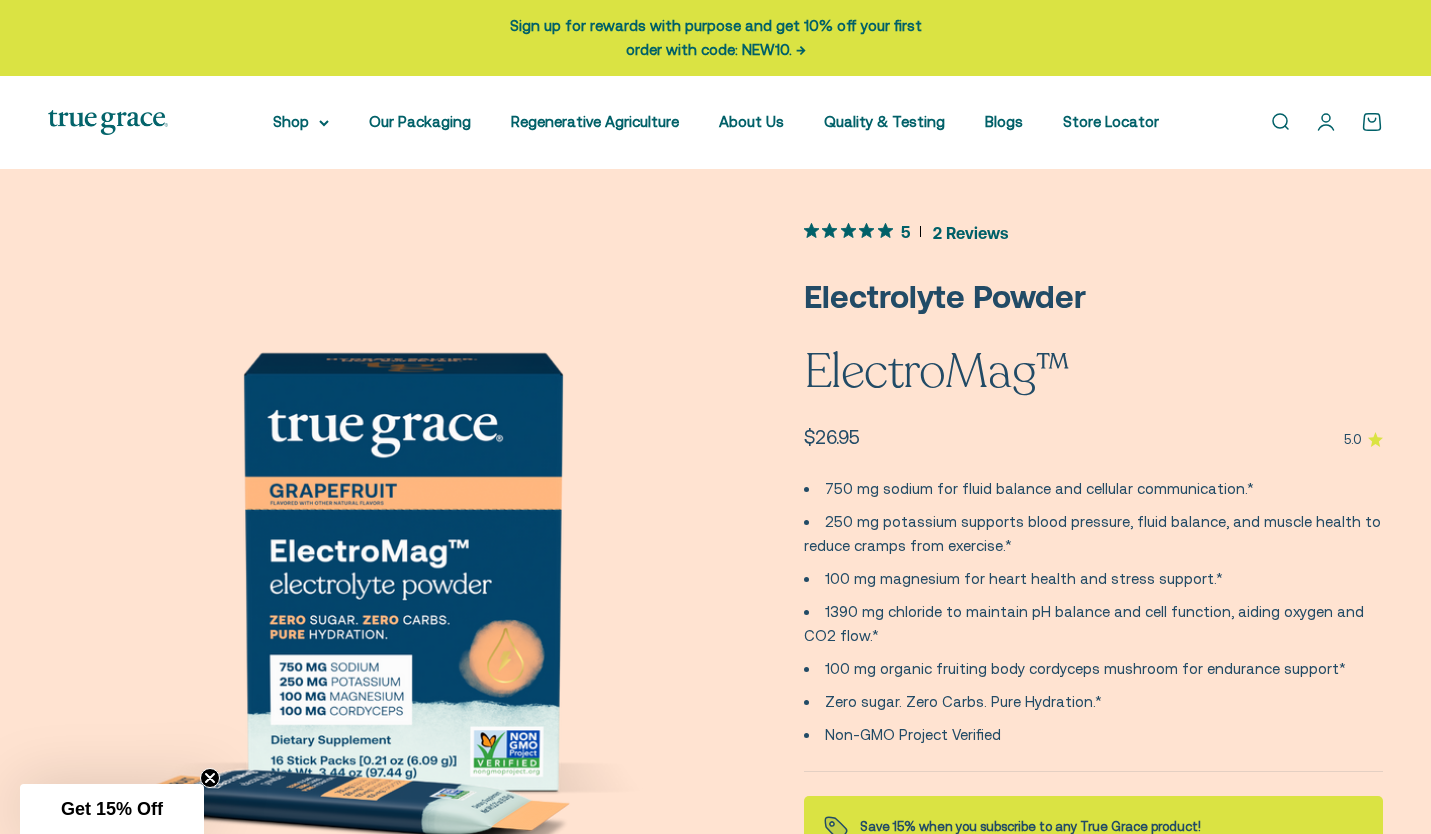scroll, scrollTop: 0, scrollLeft: 0, axis: both 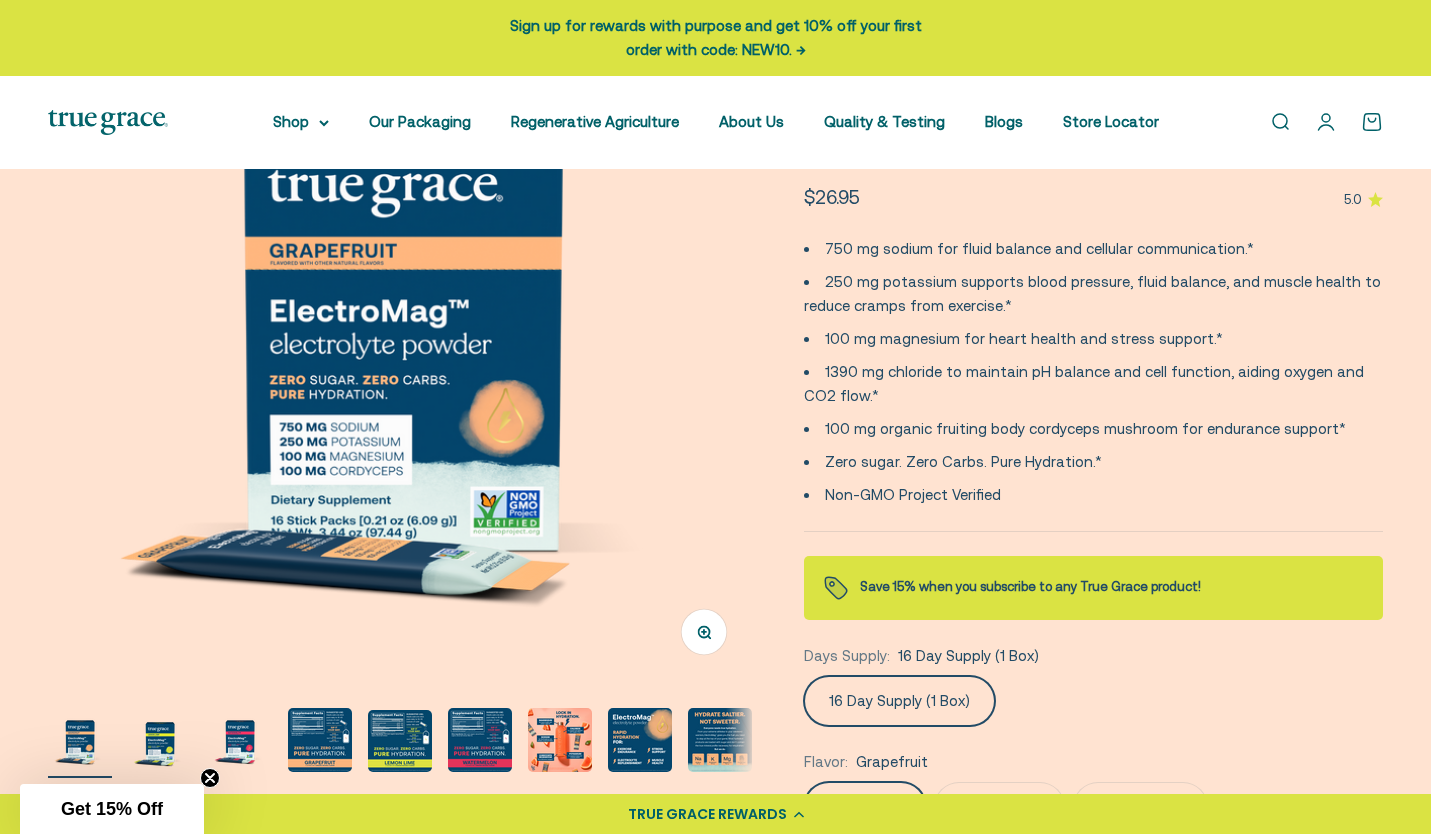 click at bounding box center [160, 740] 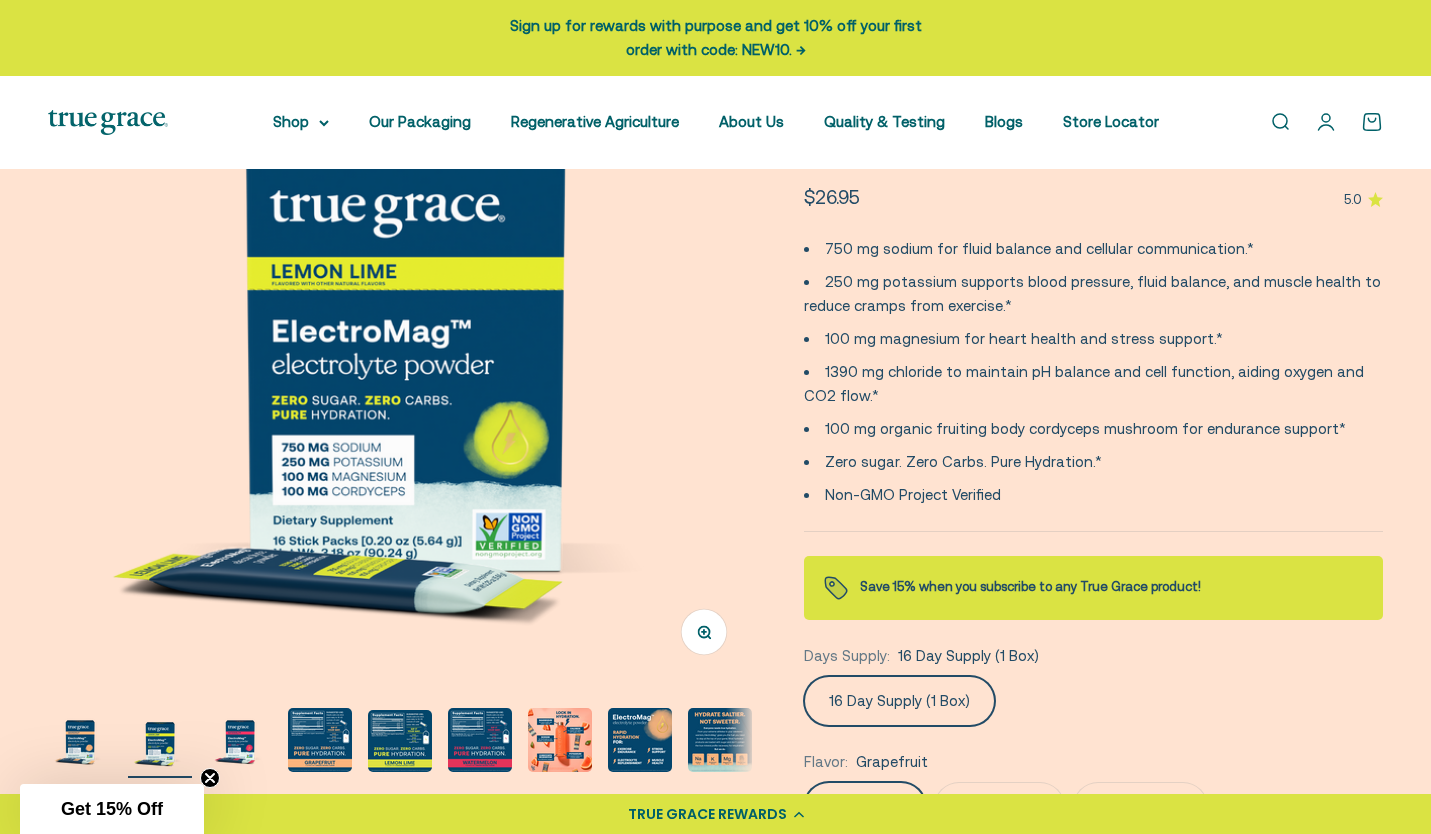 scroll, scrollTop: 0, scrollLeft: 732, axis: horizontal 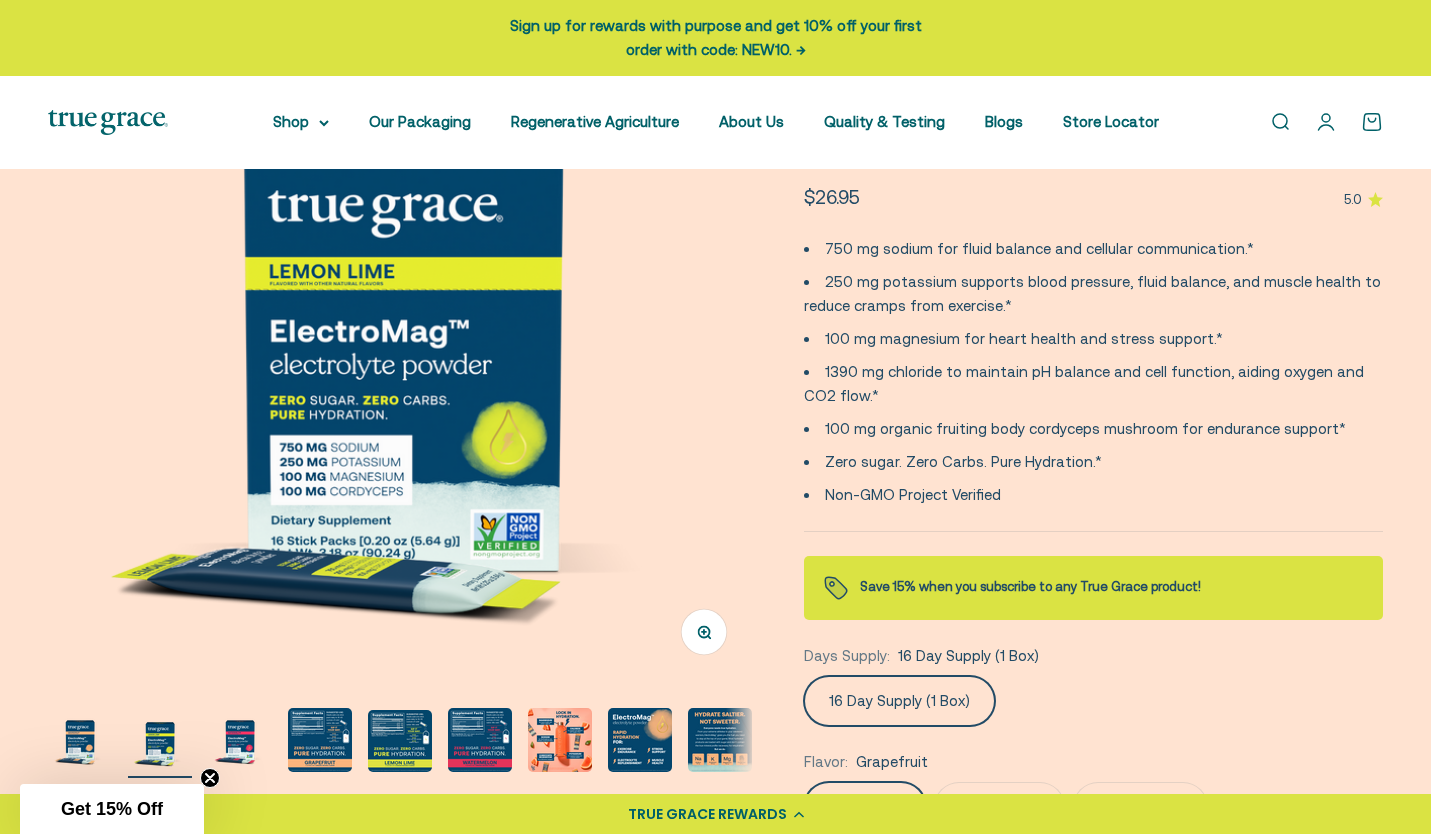 click at bounding box center (240, 740) 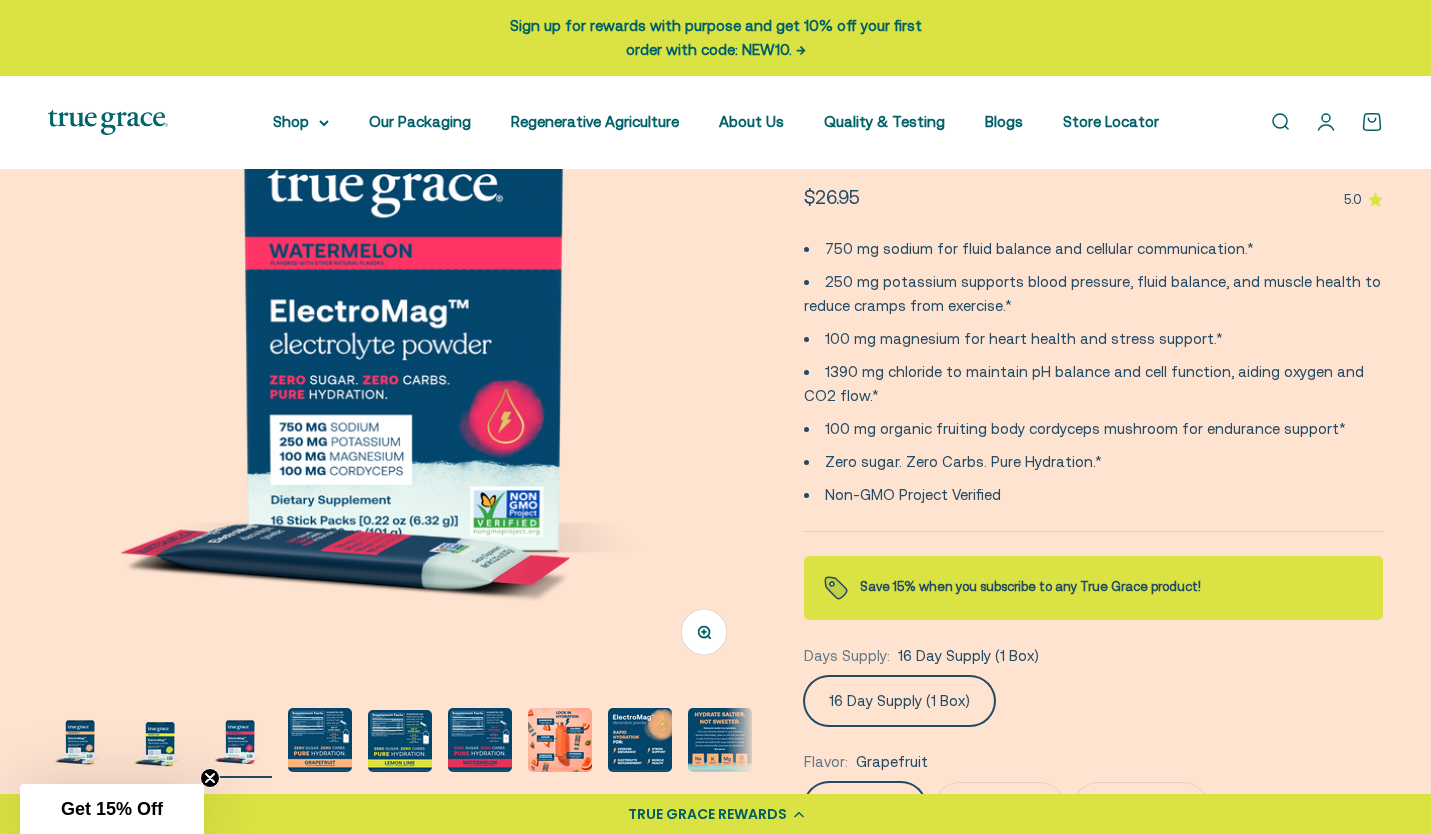 click at bounding box center (320, 740) 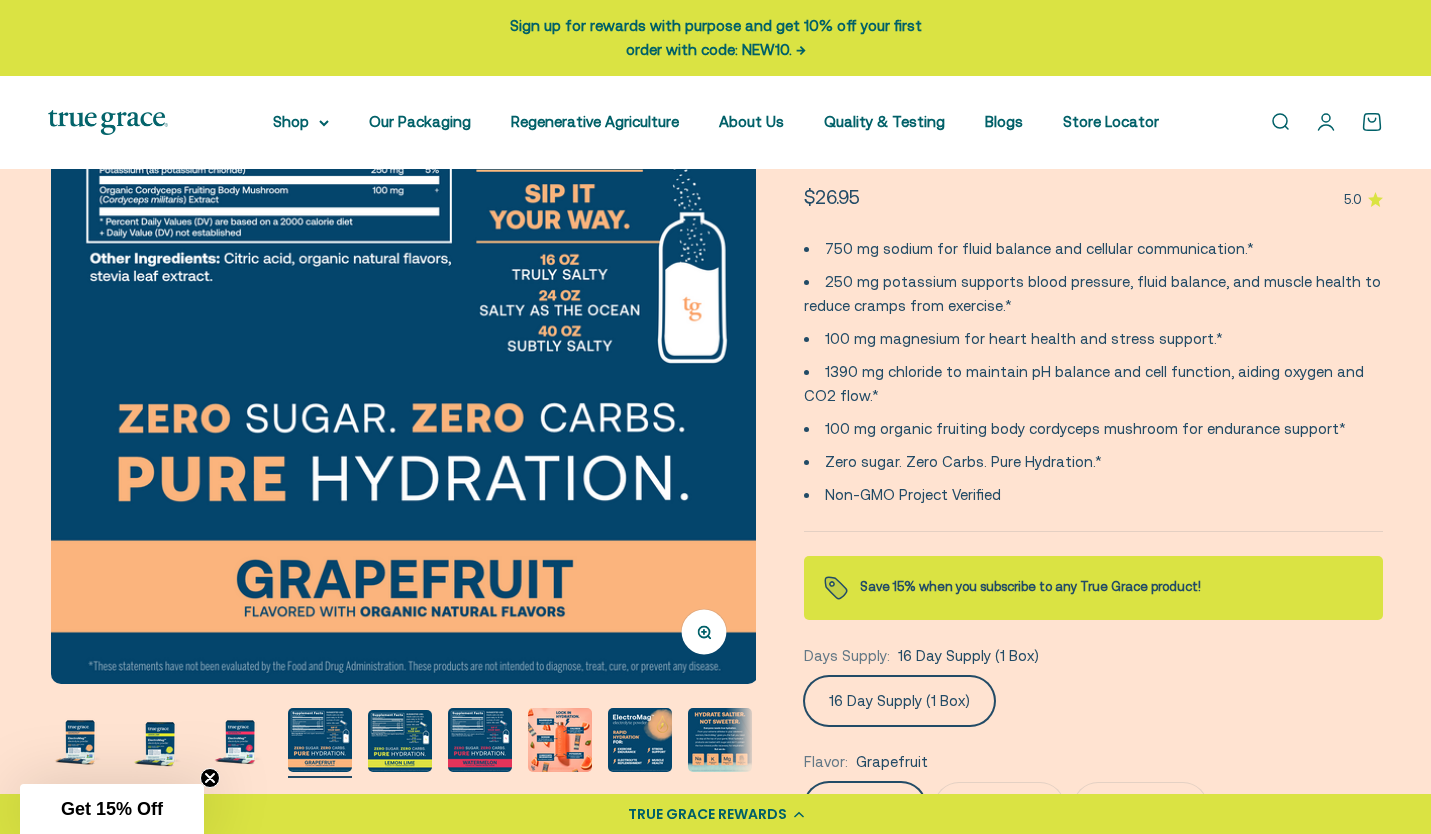 scroll, scrollTop: 0, scrollLeft: 2196, axis: horizontal 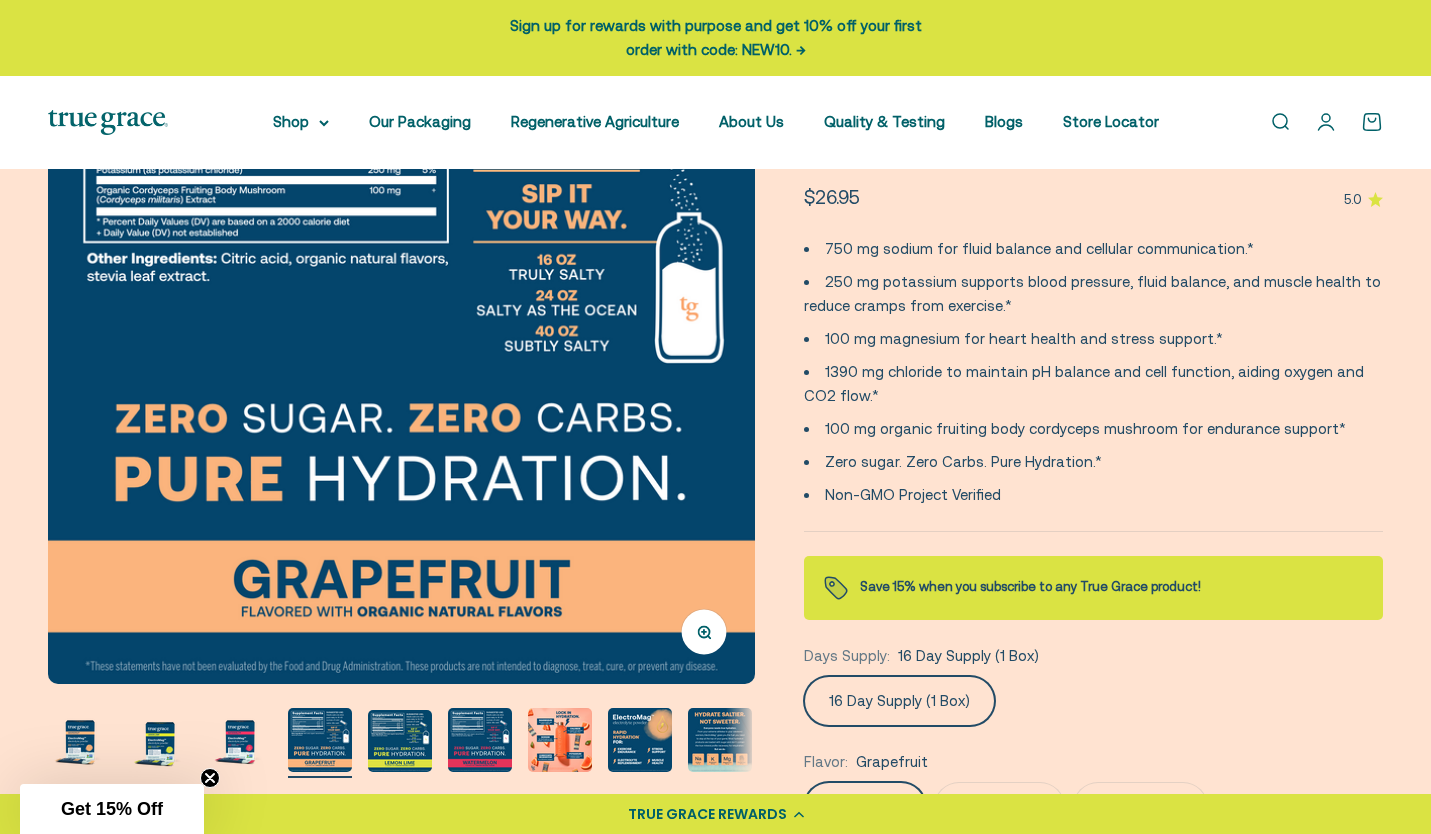click at bounding box center [402, 743] 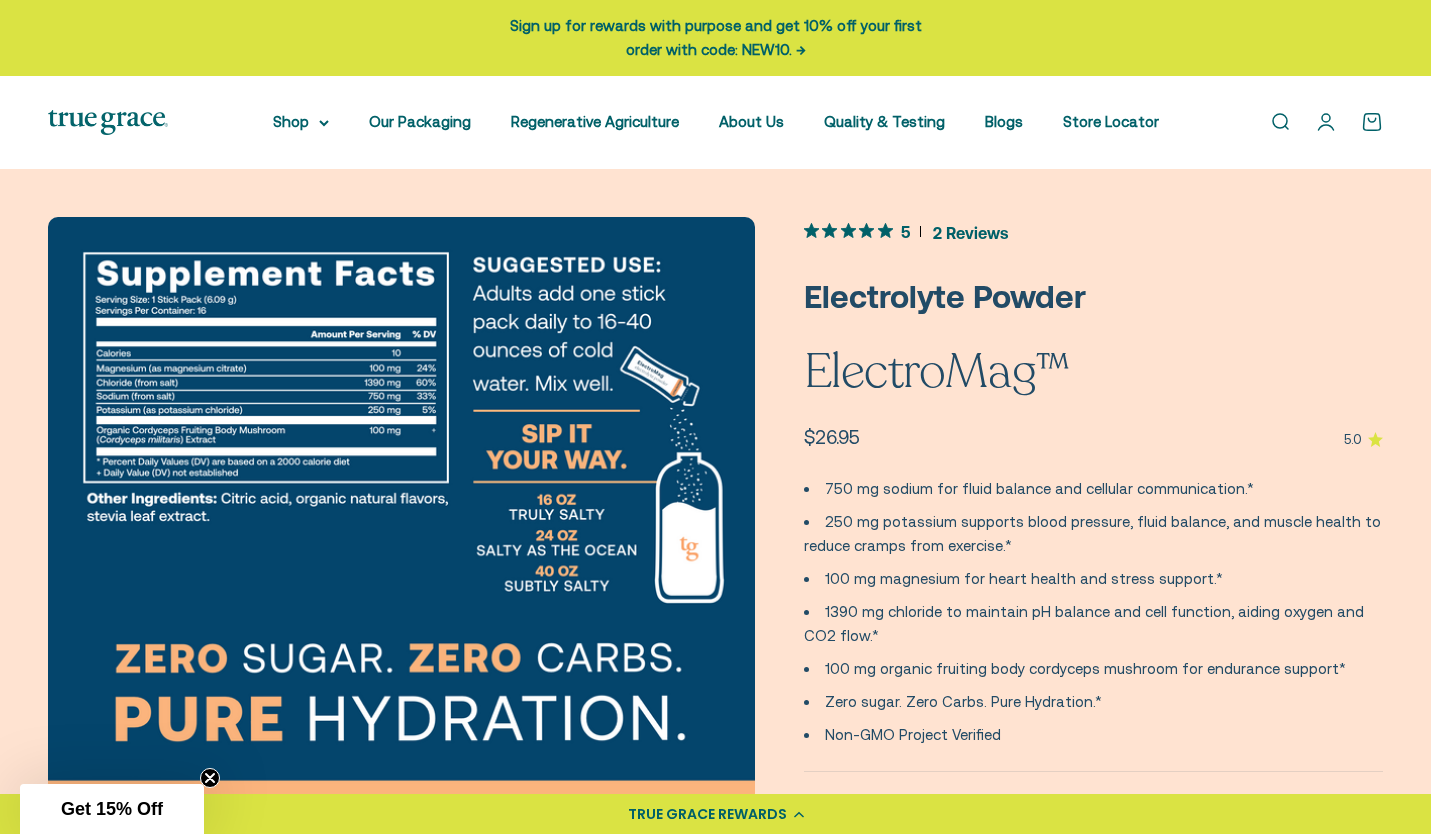 scroll, scrollTop: -1, scrollLeft: 0, axis: vertical 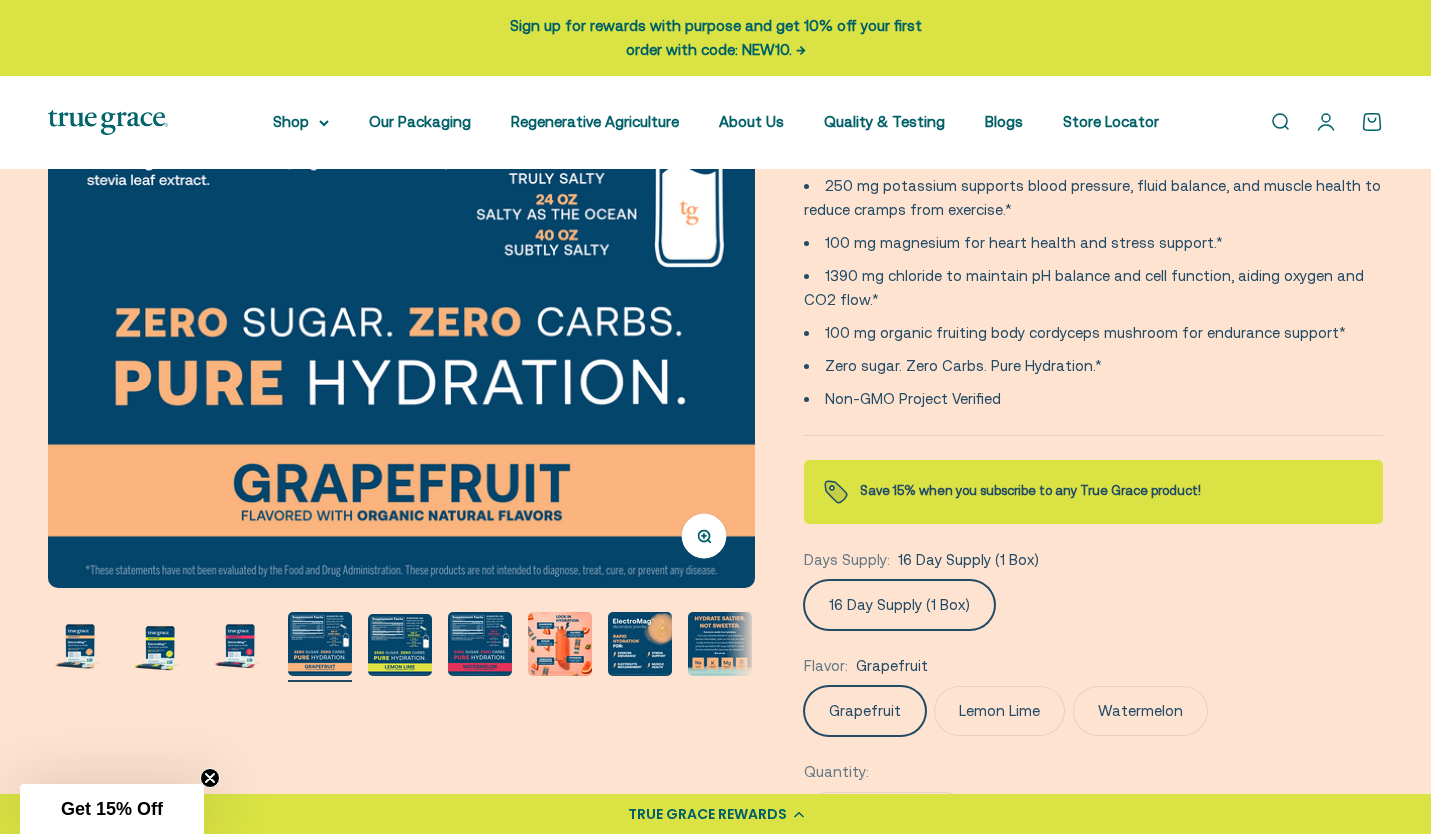 click at bounding box center [560, 644] 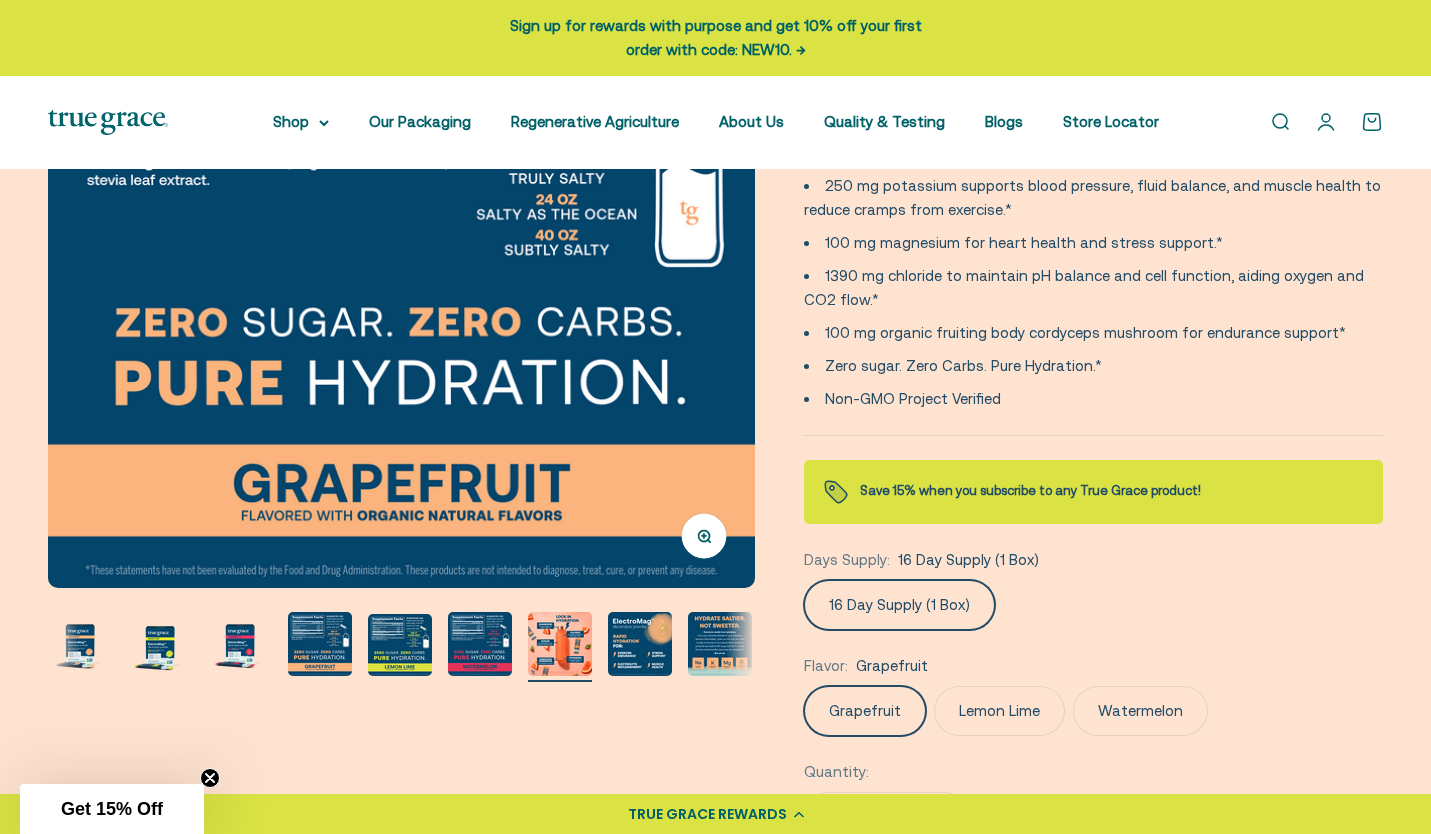 scroll, scrollTop: 0, scrollLeft: 156, axis: horizontal 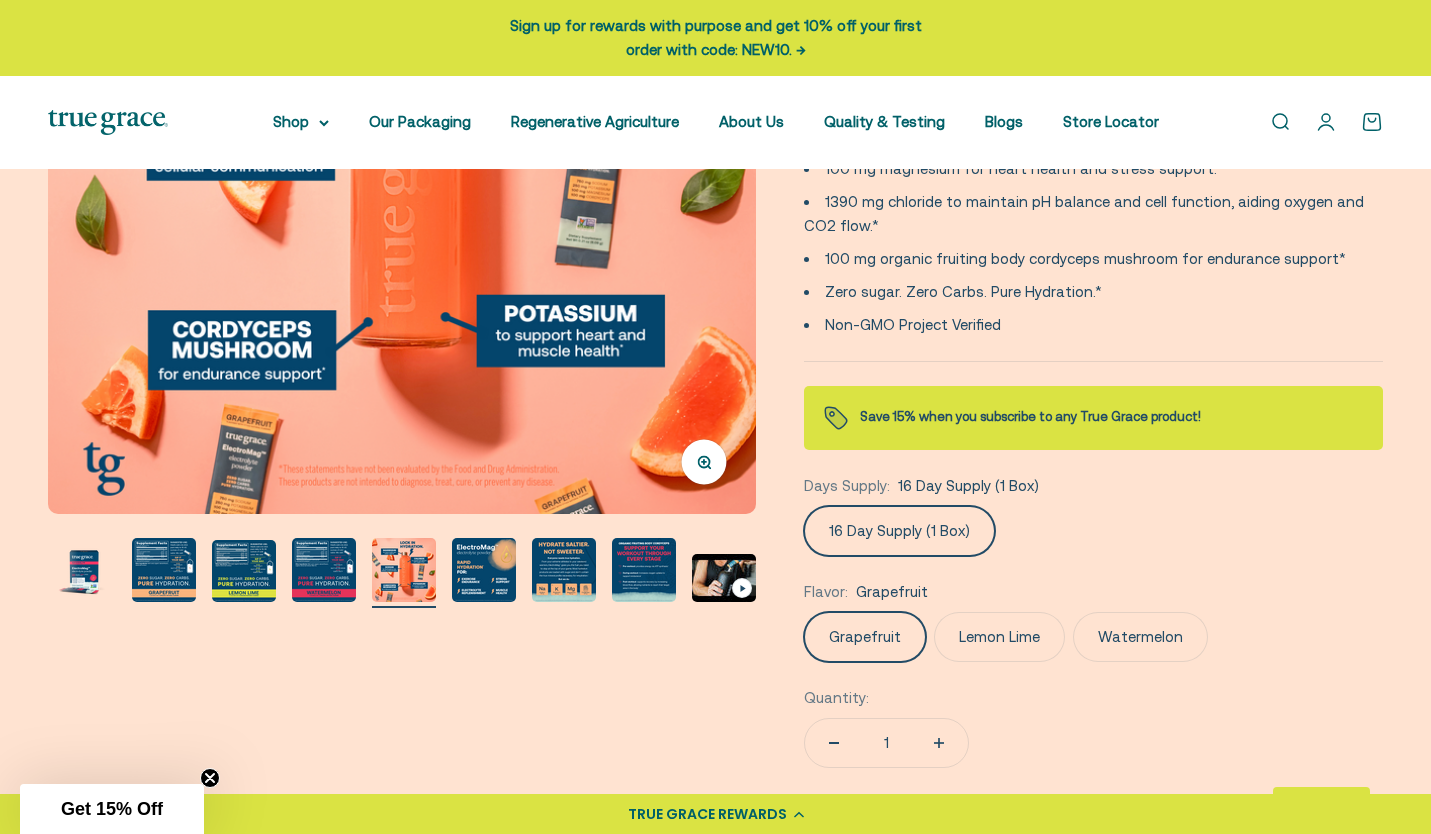 click at bounding box center (324, 570) 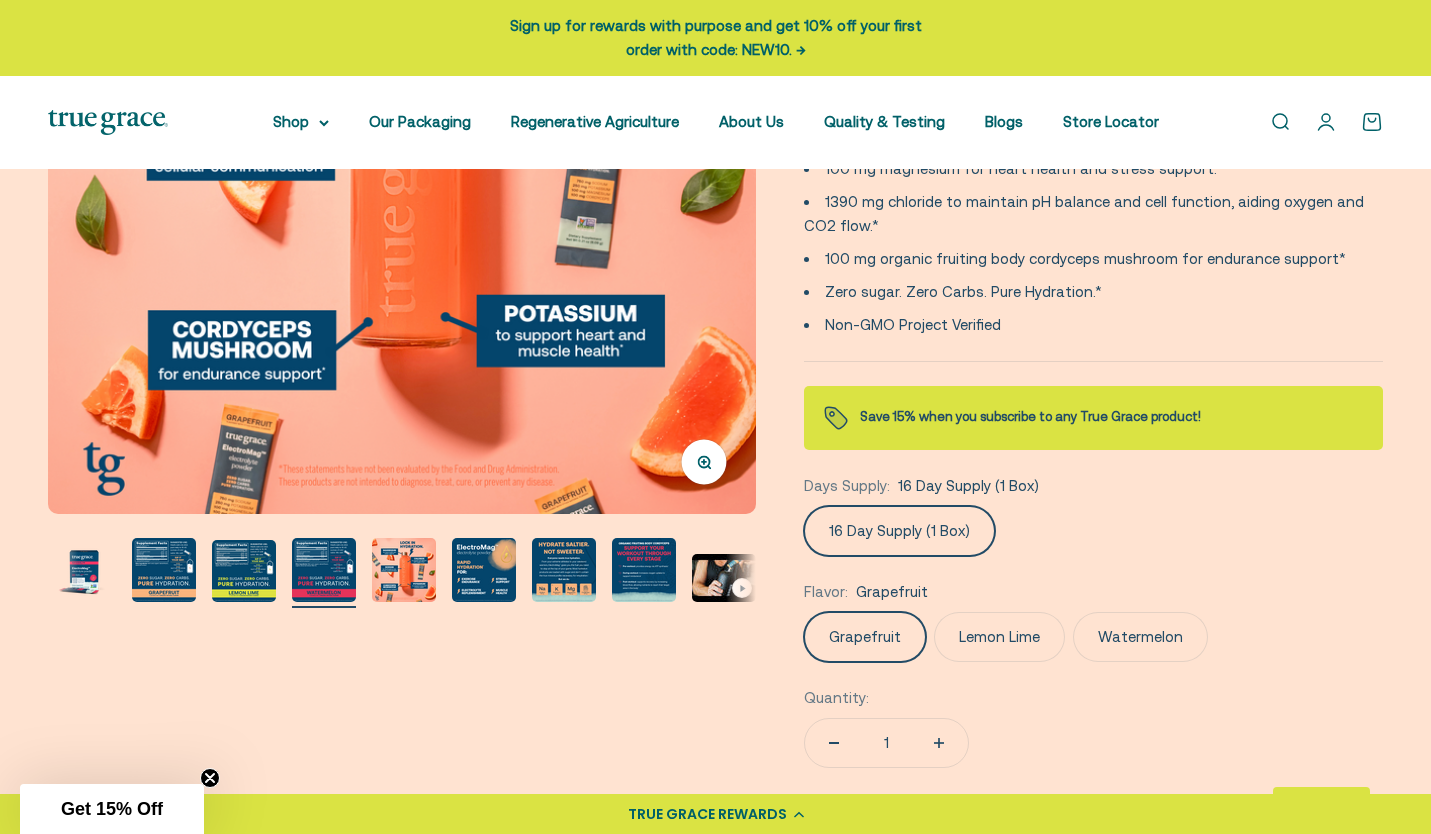 scroll, scrollTop: 0, scrollLeft: 78, axis: horizontal 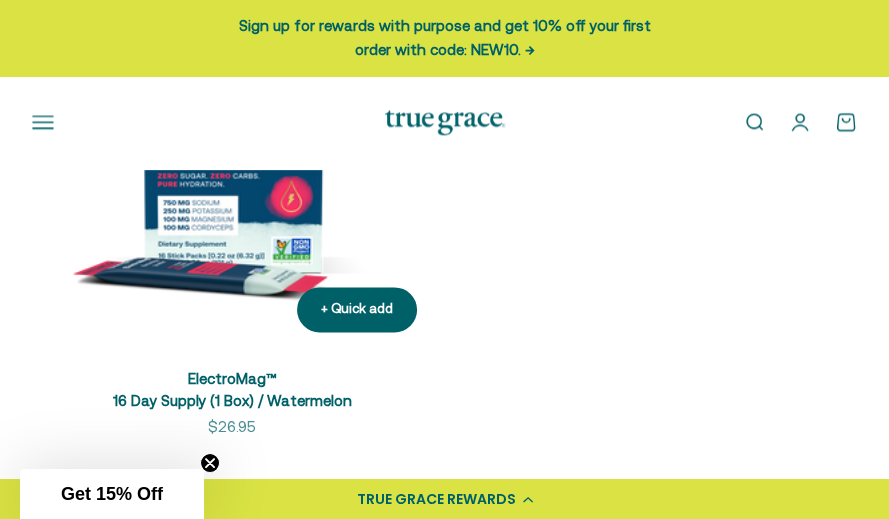 click at bounding box center [232, 147] 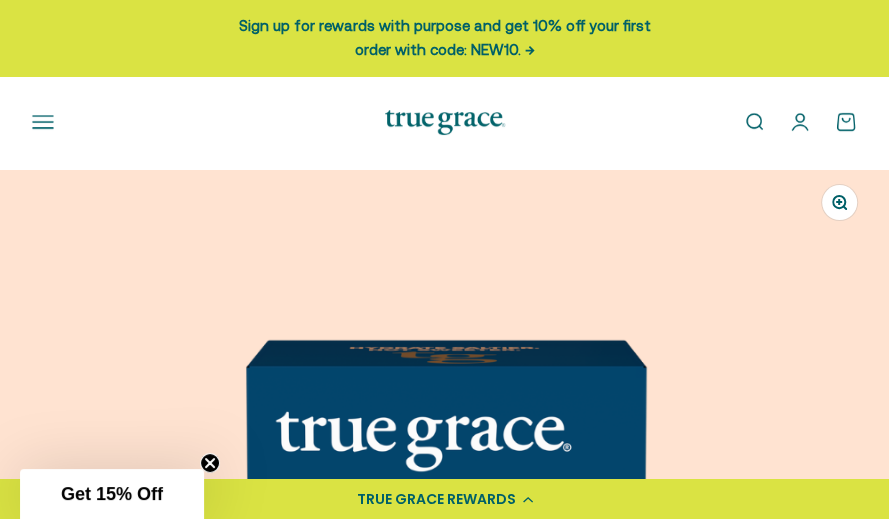 scroll, scrollTop: 0, scrollLeft: 0, axis: both 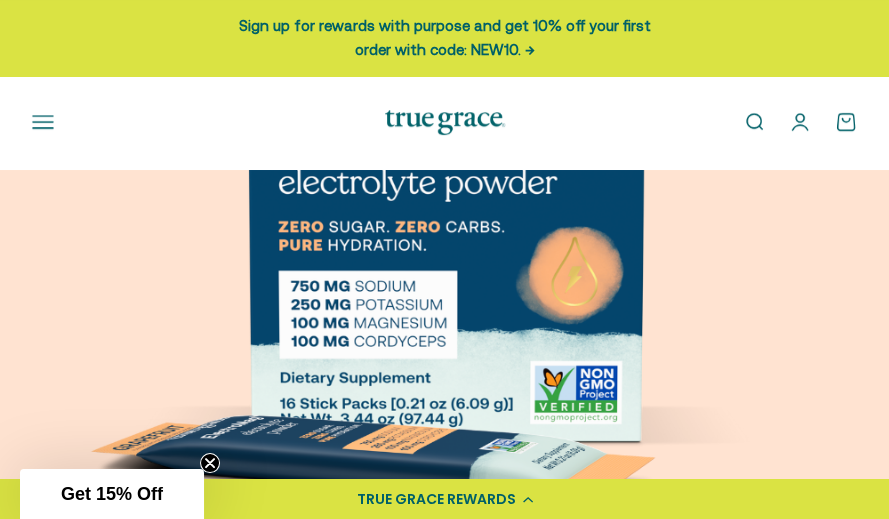 click at bounding box center [444, 164] 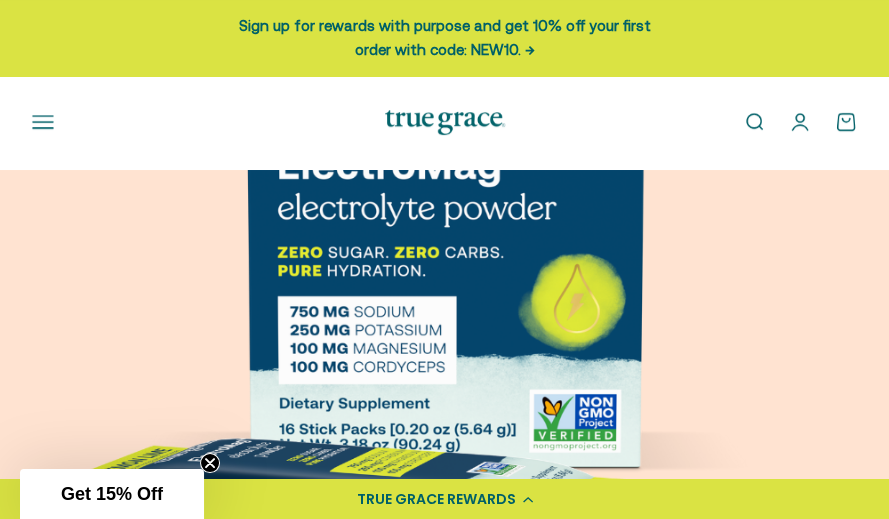 click at bounding box center [443, 164] 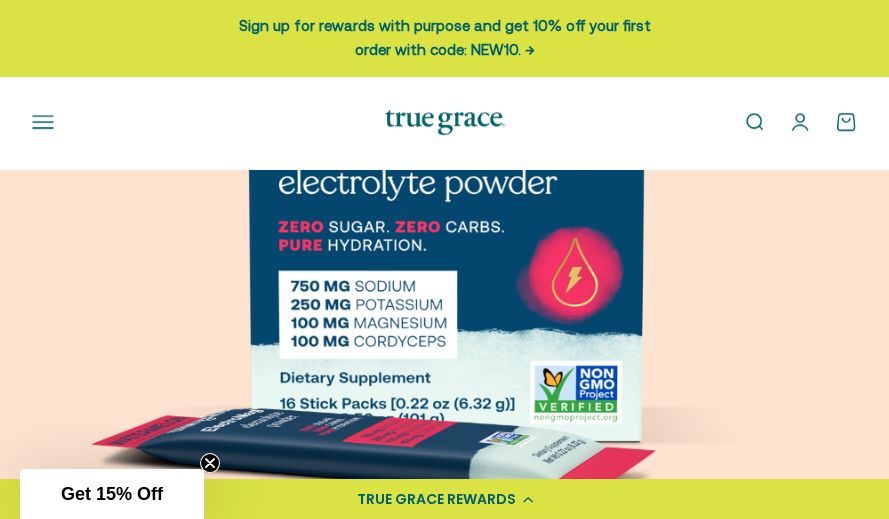 click at bounding box center [444, 164] 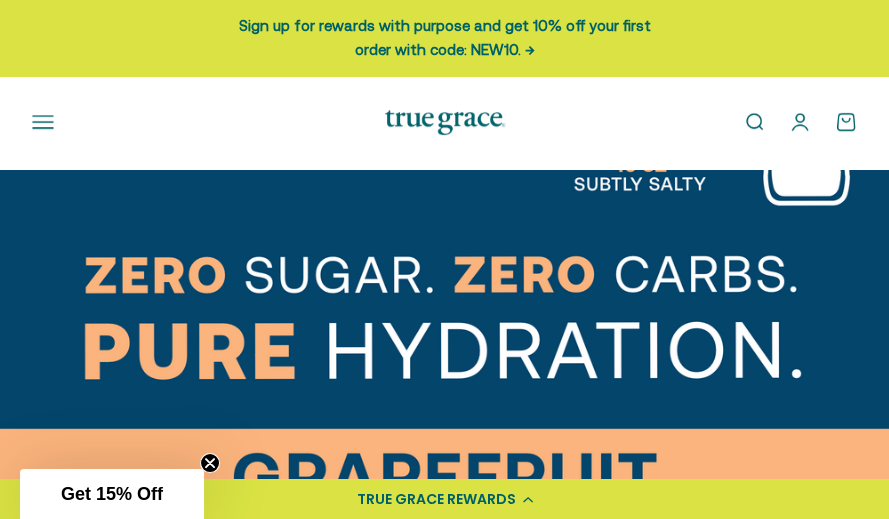 click at bounding box center [444, 164] 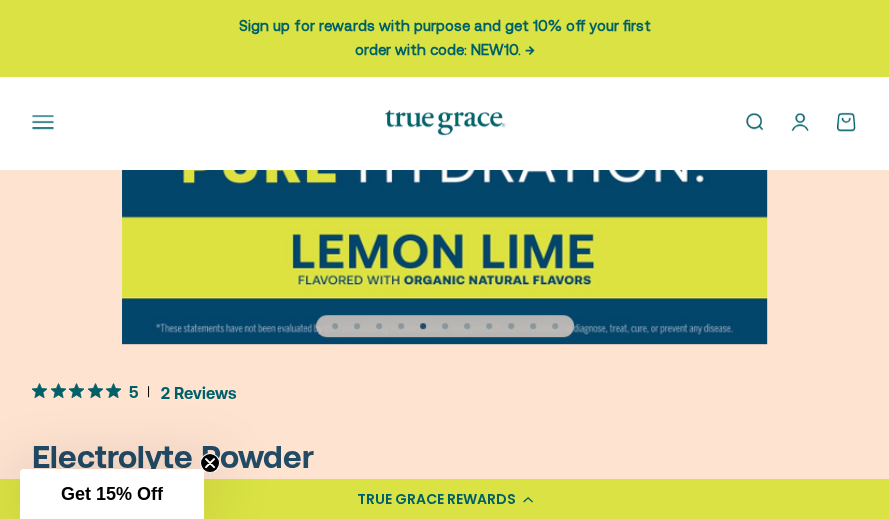 click at bounding box center [444, 32] 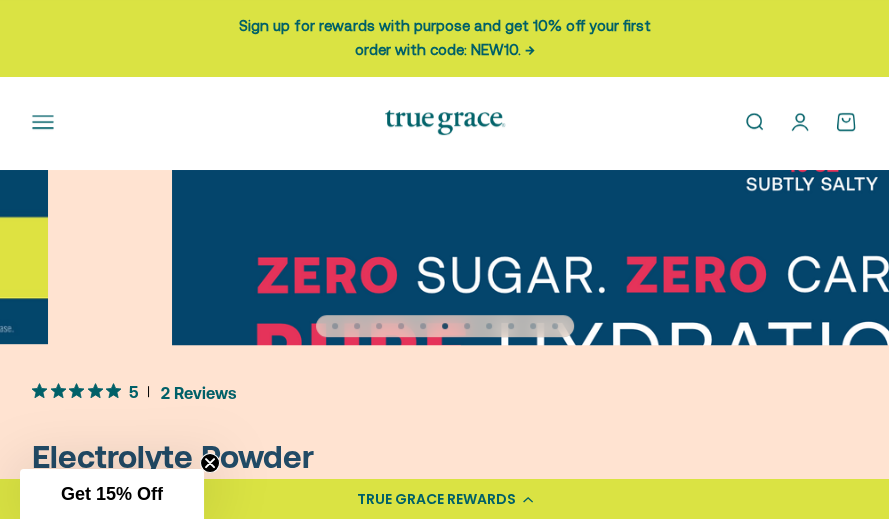 scroll, scrollTop: 0, scrollLeft: 4455, axis: horizontal 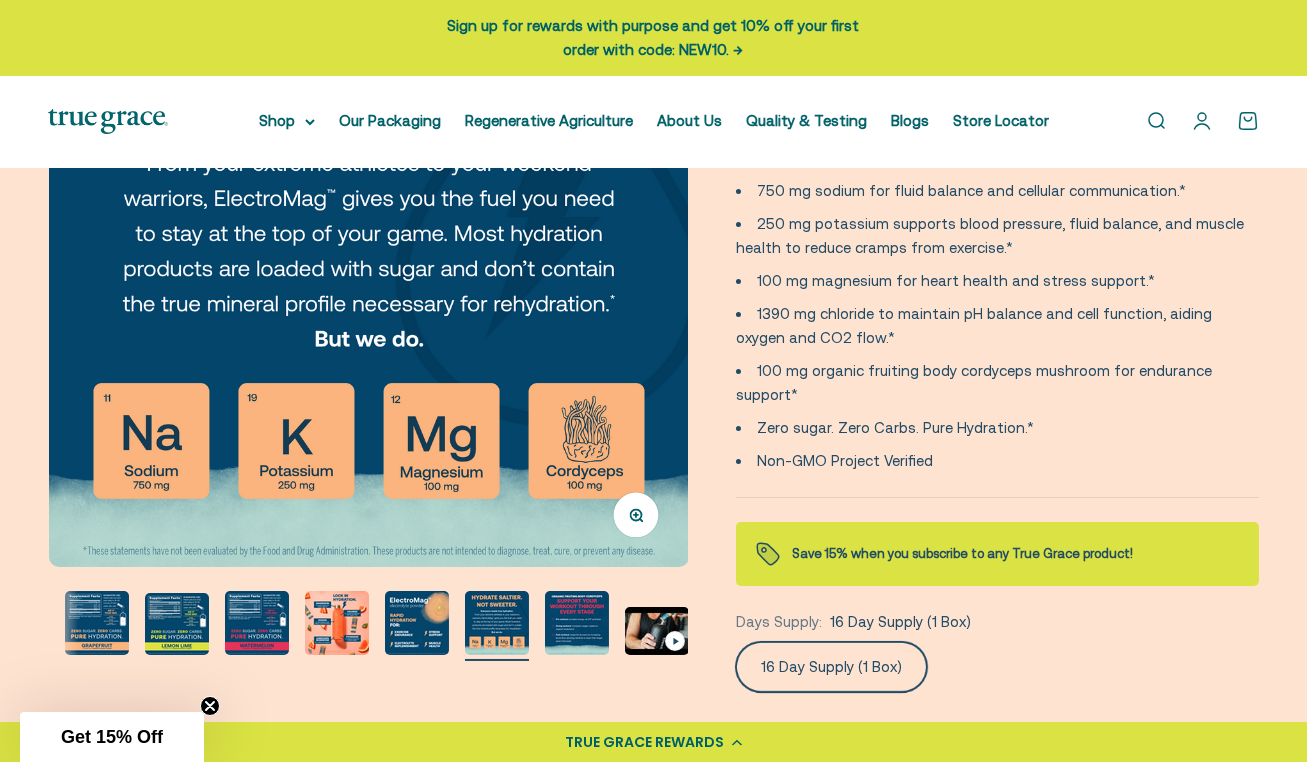 click at bounding box center [257, 623] 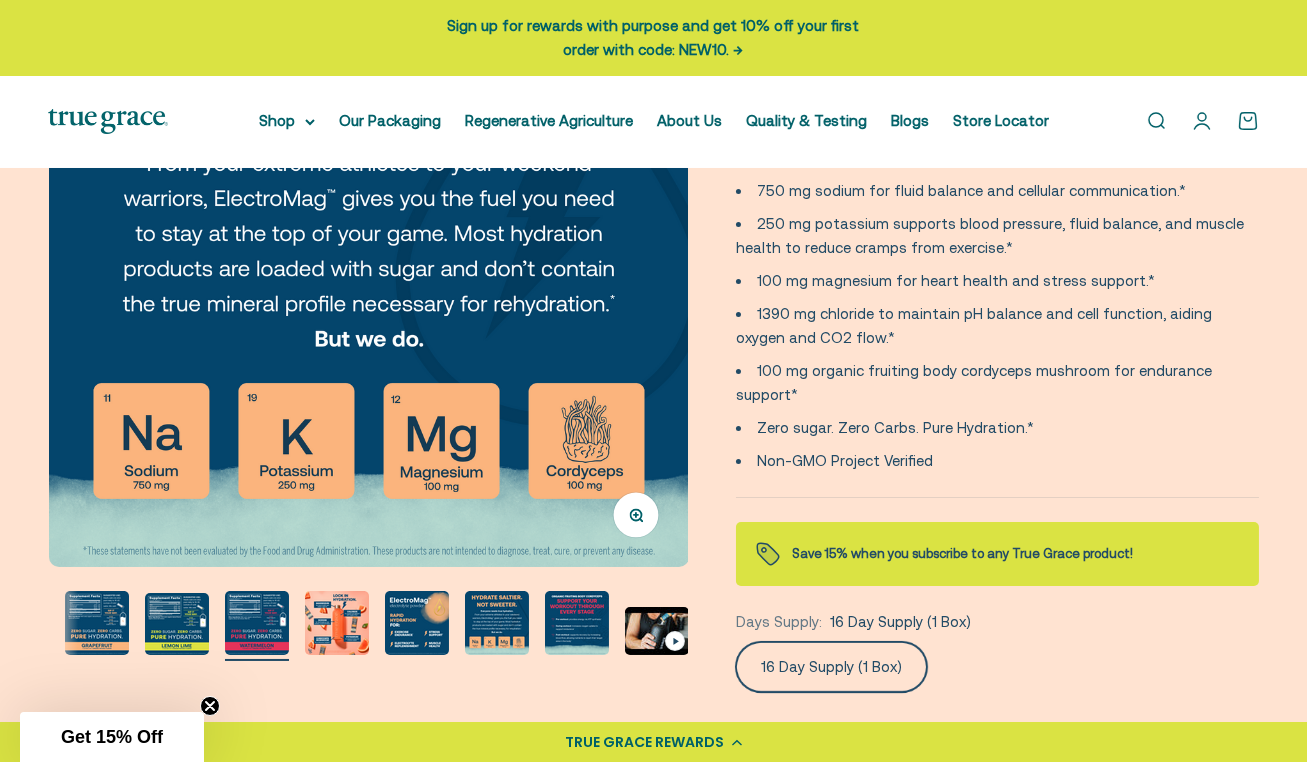 scroll, scrollTop: 0, scrollLeft: 111, axis: horizontal 